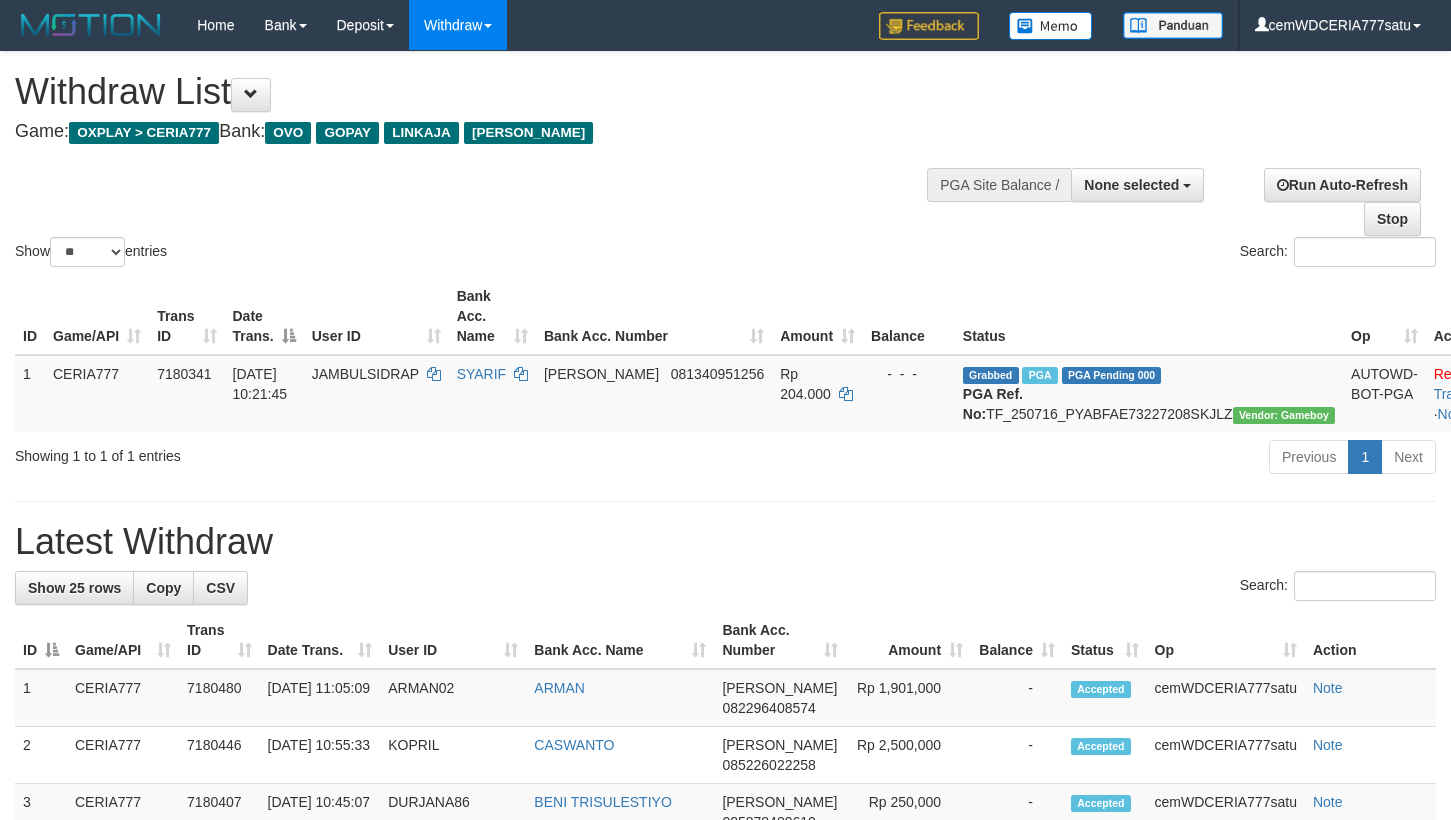 select 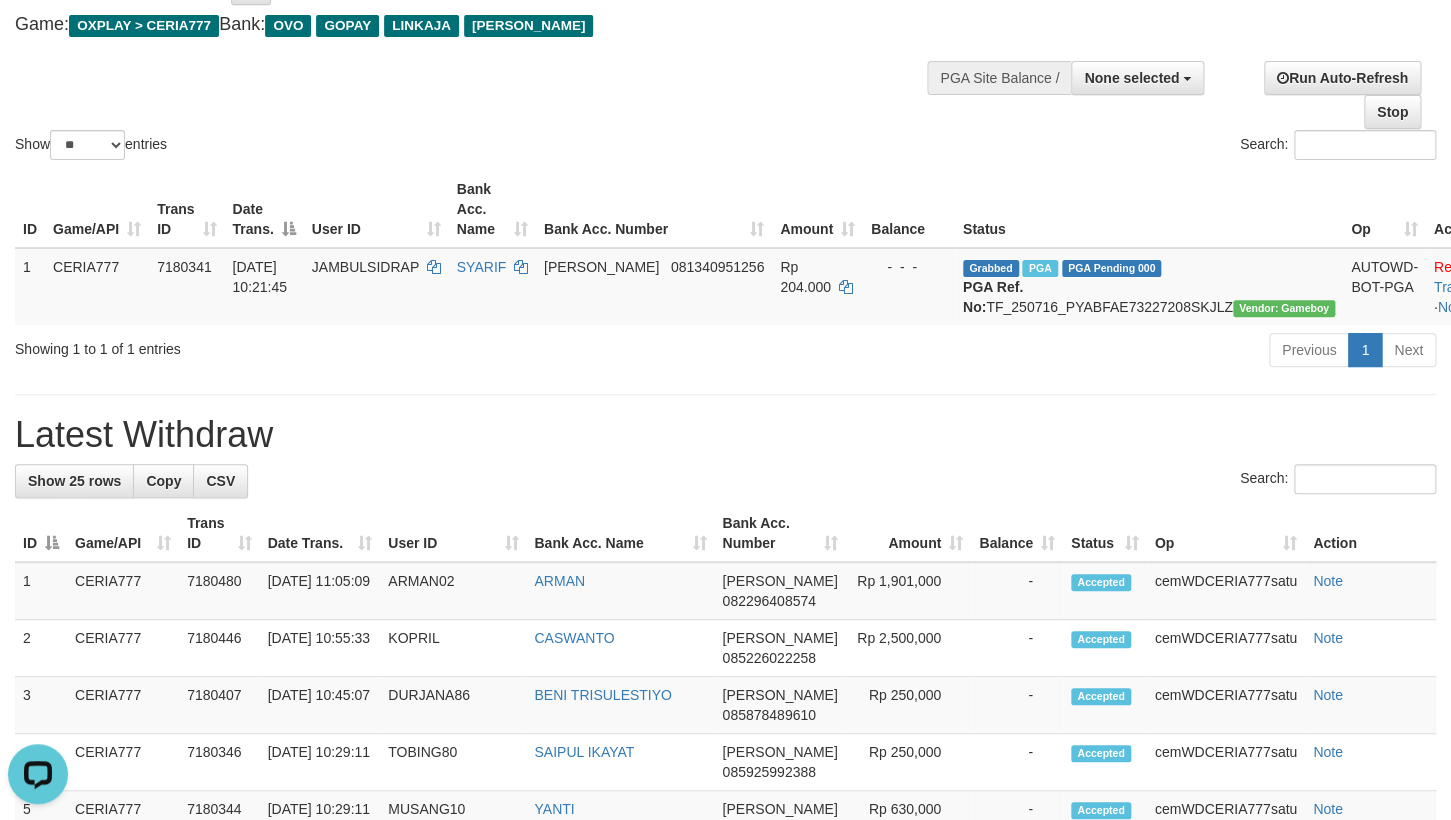 scroll, scrollTop: 0, scrollLeft: 0, axis: both 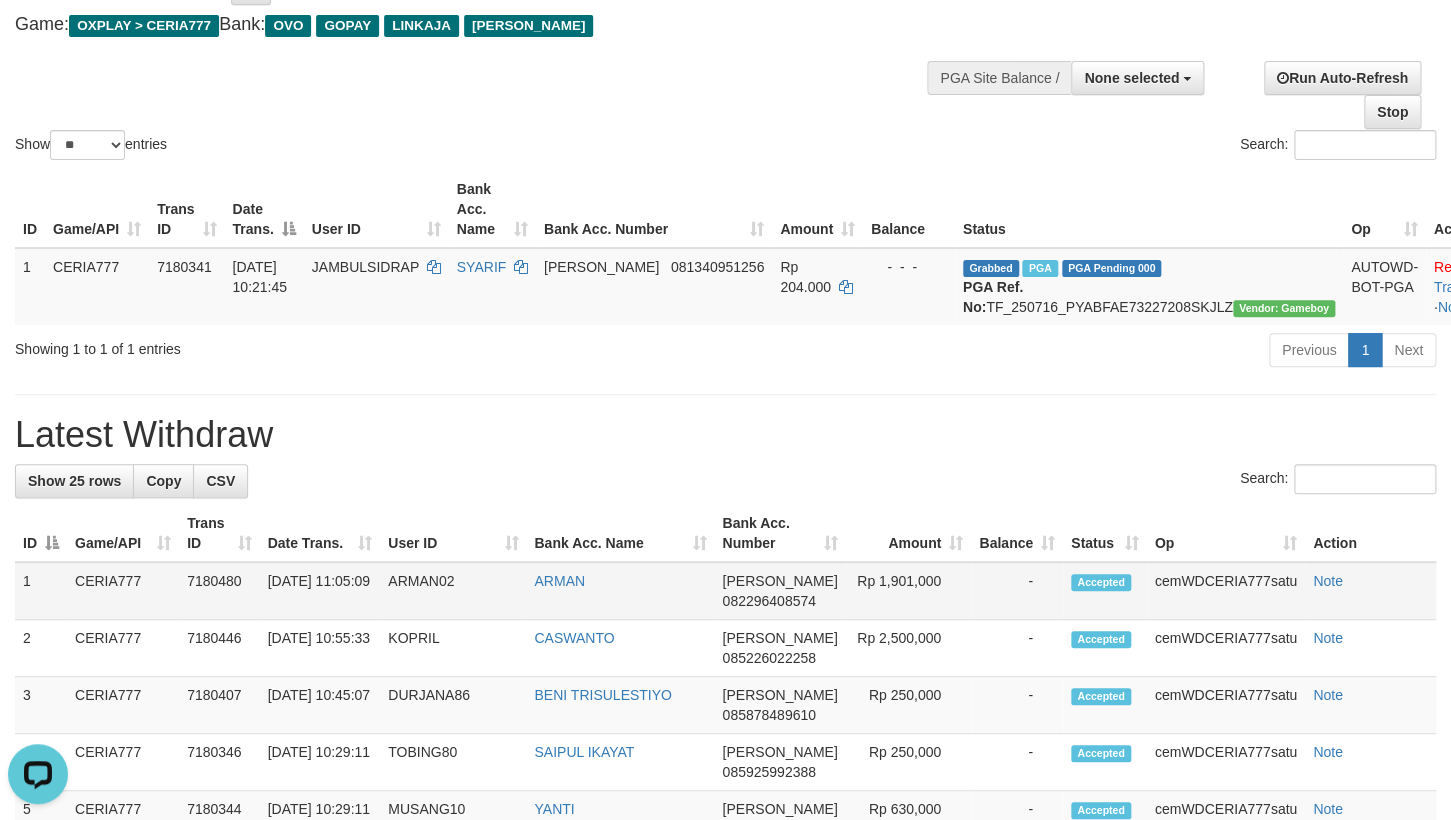 click on "ARMAN" at bounding box center (620, 591) 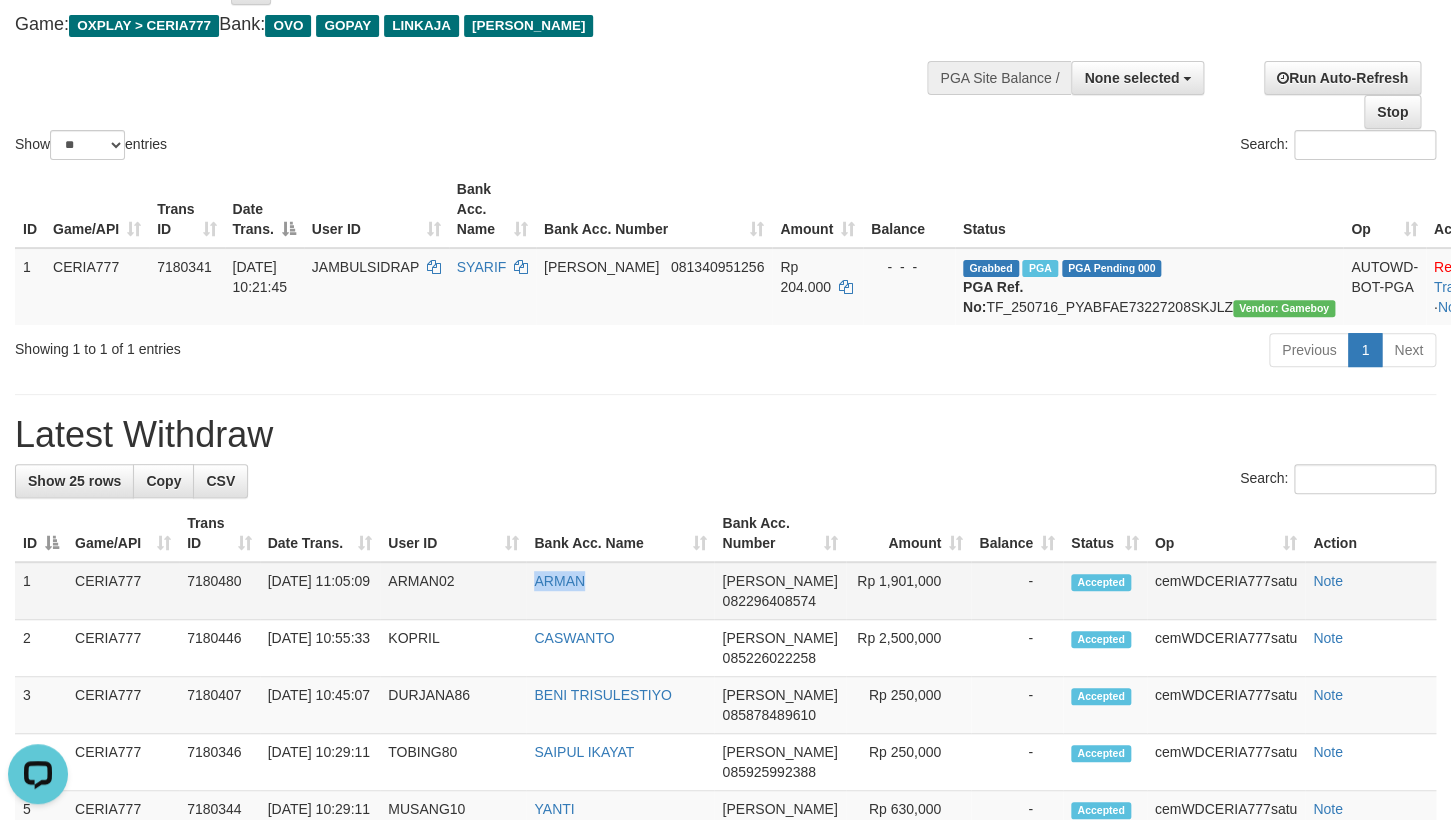 click on "ARMAN" at bounding box center [620, 591] 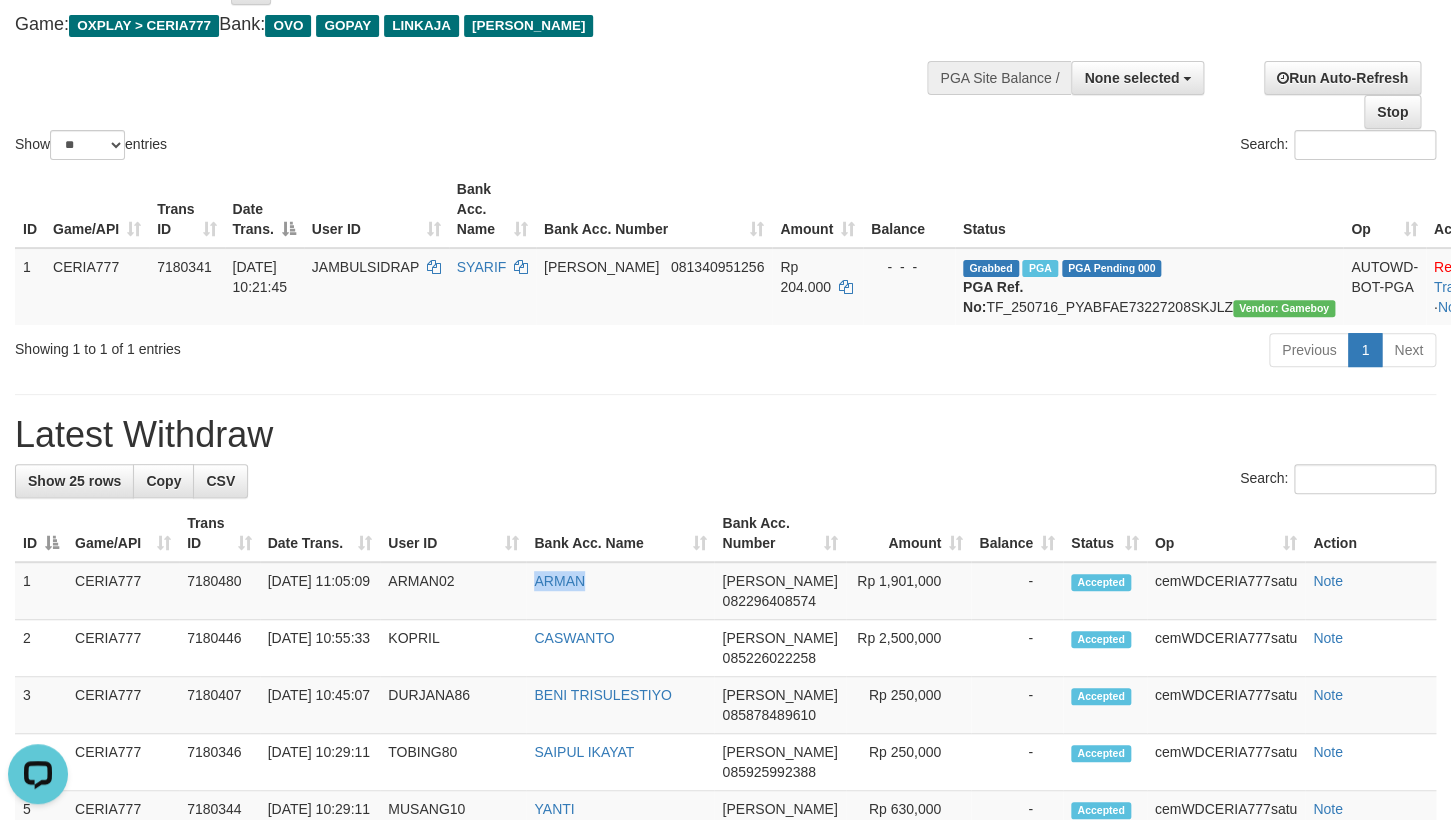 copy on "ARMAN" 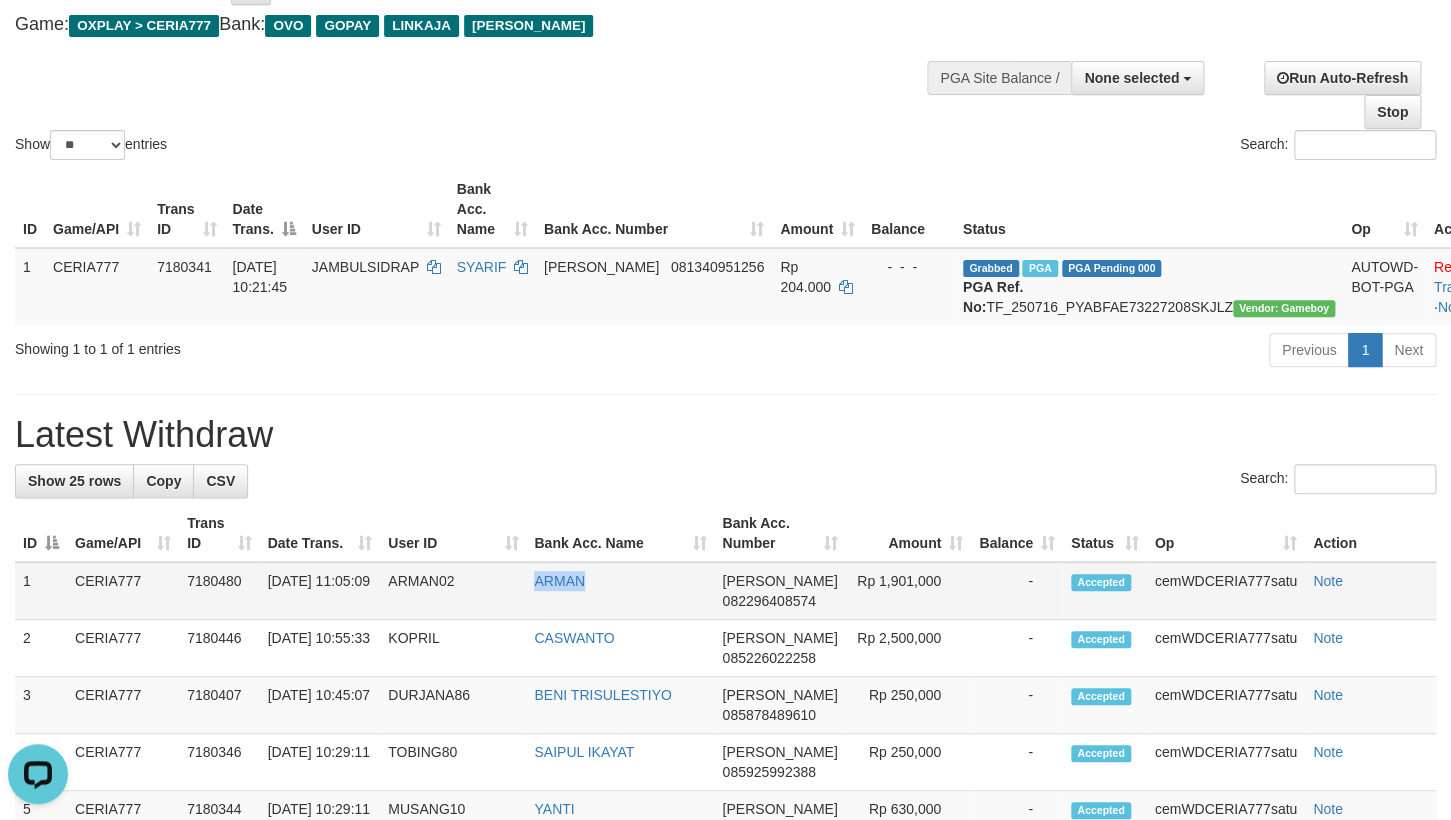 click on "ARMAN02" at bounding box center (453, 591) 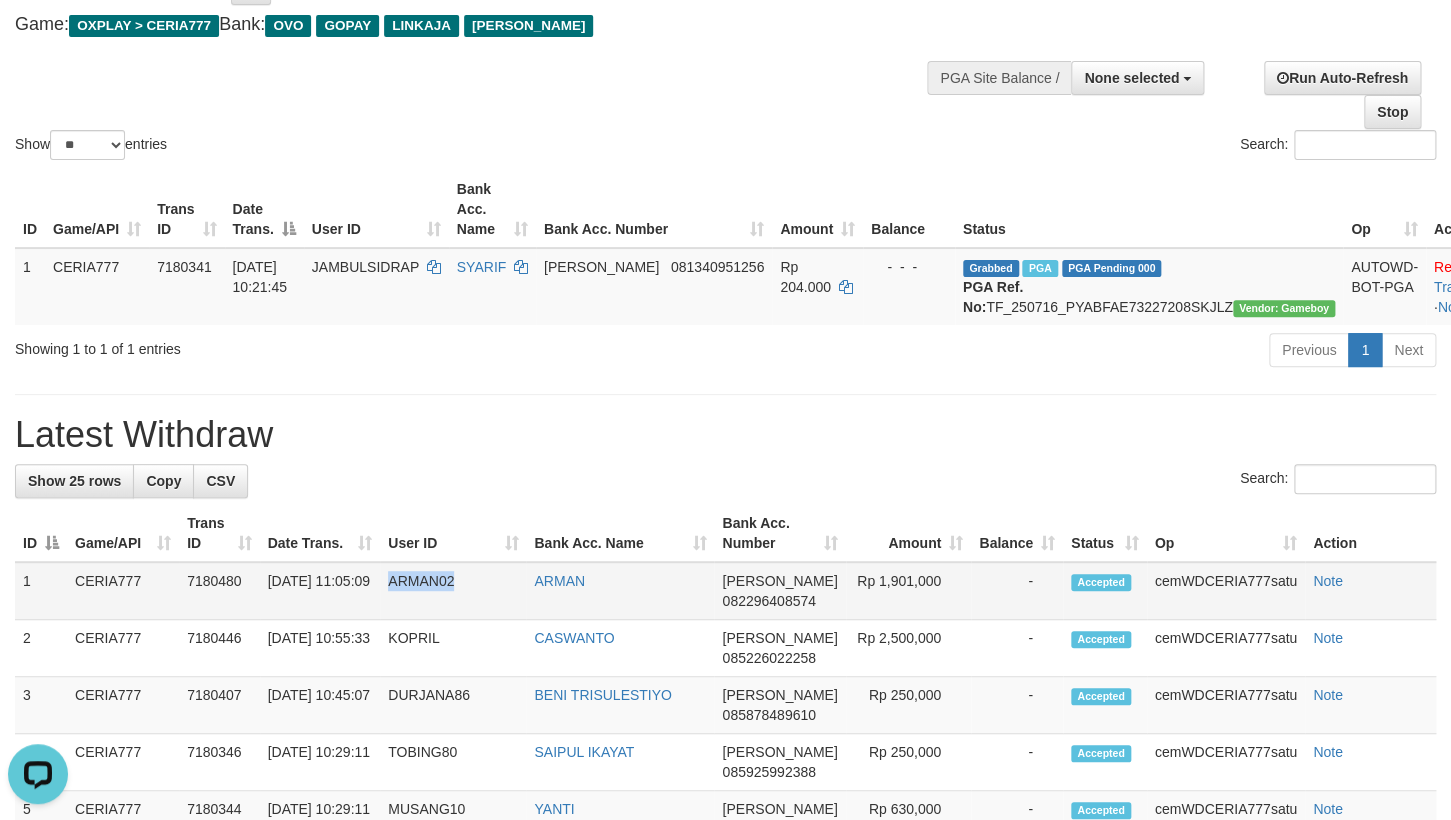 click on "ARMAN02" at bounding box center [453, 591] 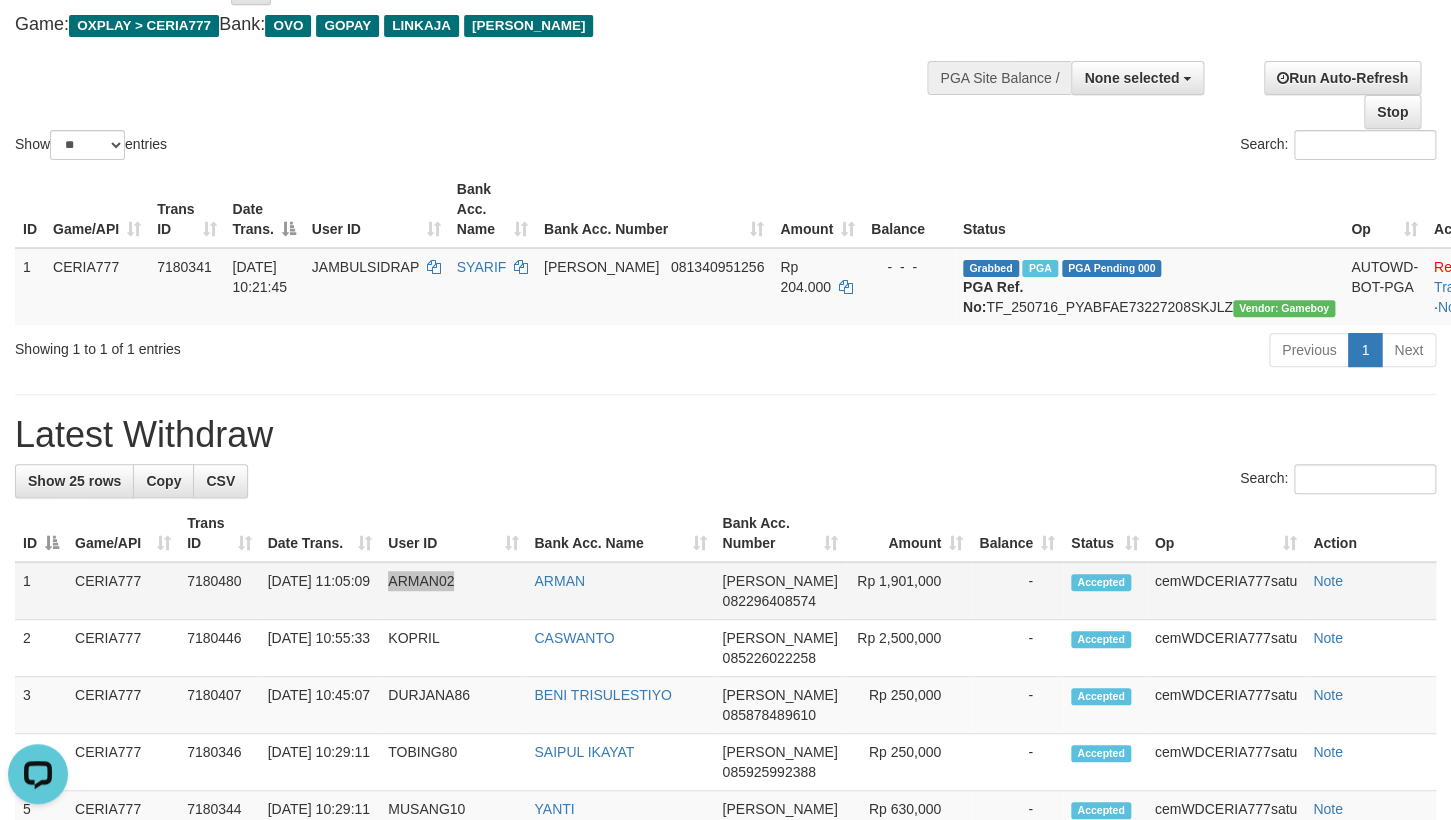 scroll, scrollTop: 0, scrollLeft: 0, axis: both 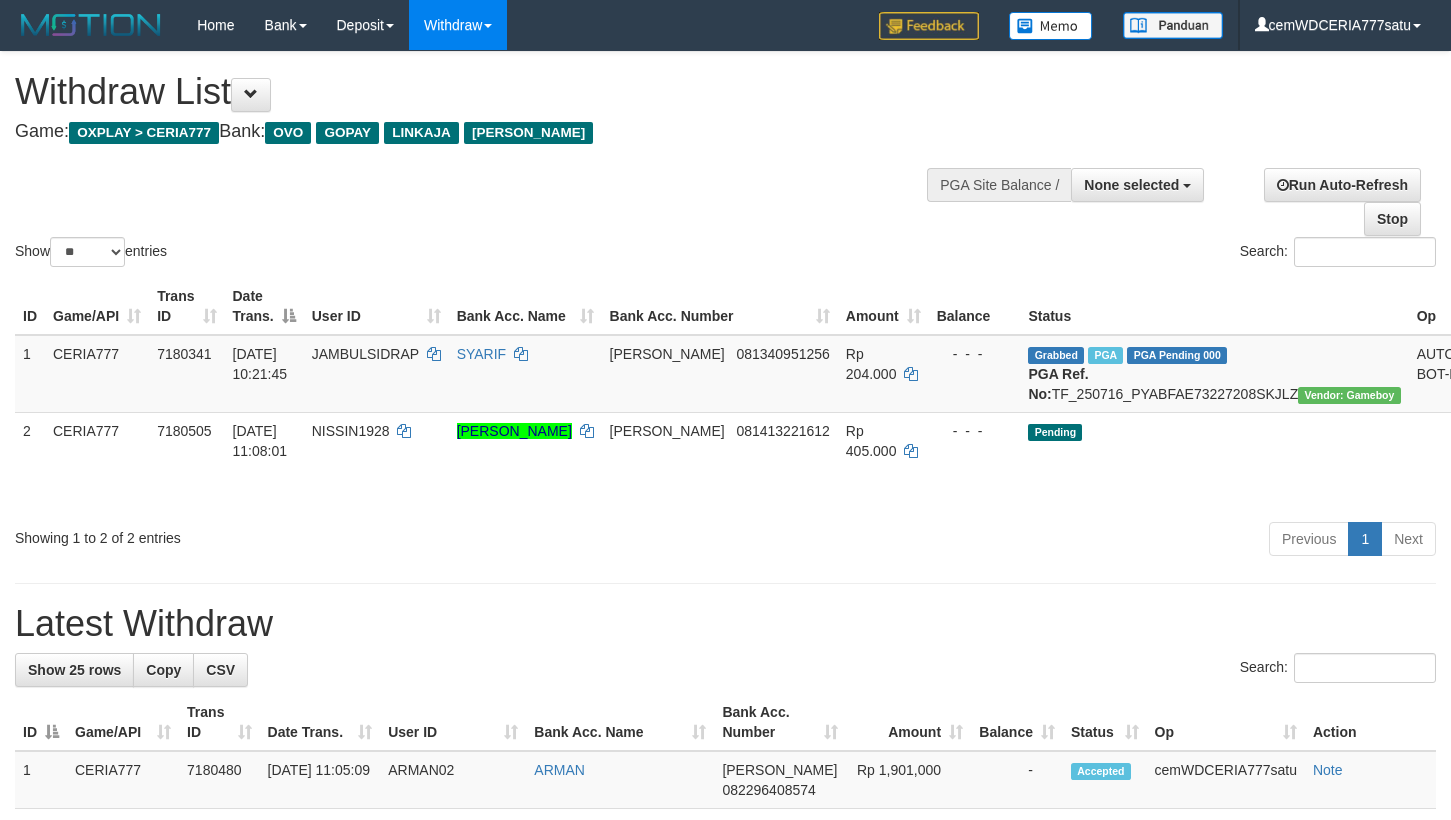 select 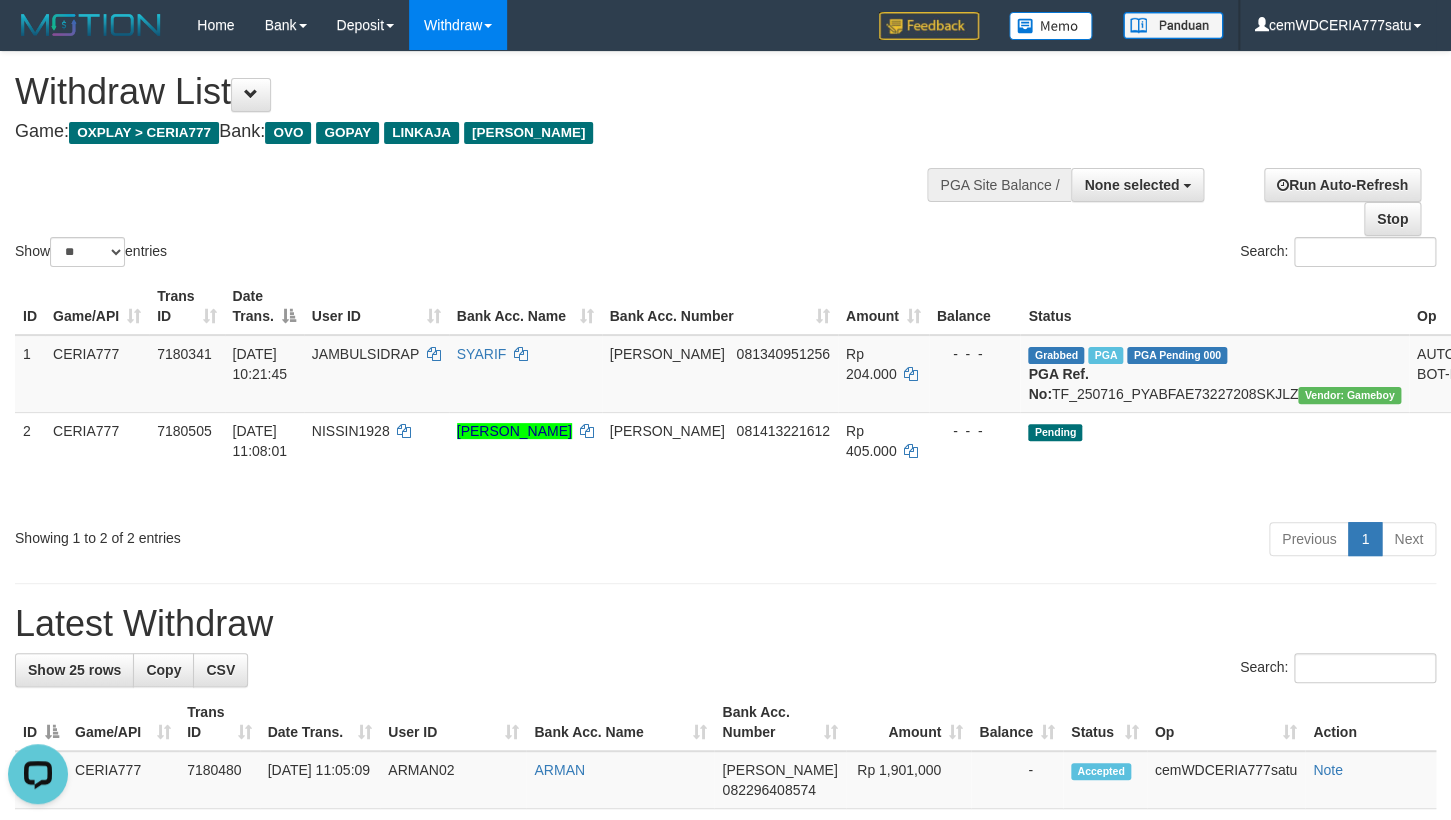 scroll, scrollTop: 0, scrollLeft: 0, axis: both 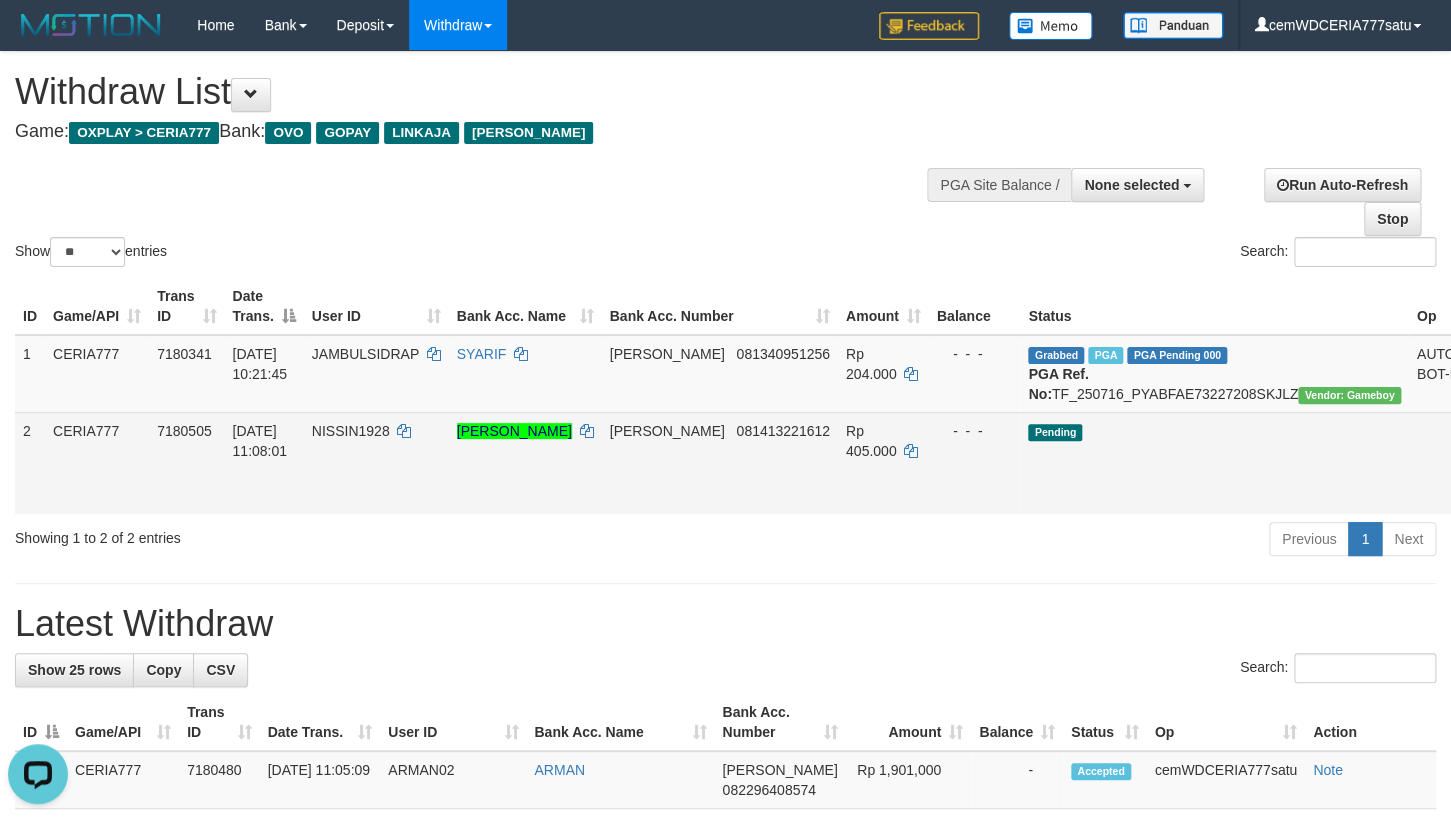 click on "Send PGA" at bounding box center (1515, 486) 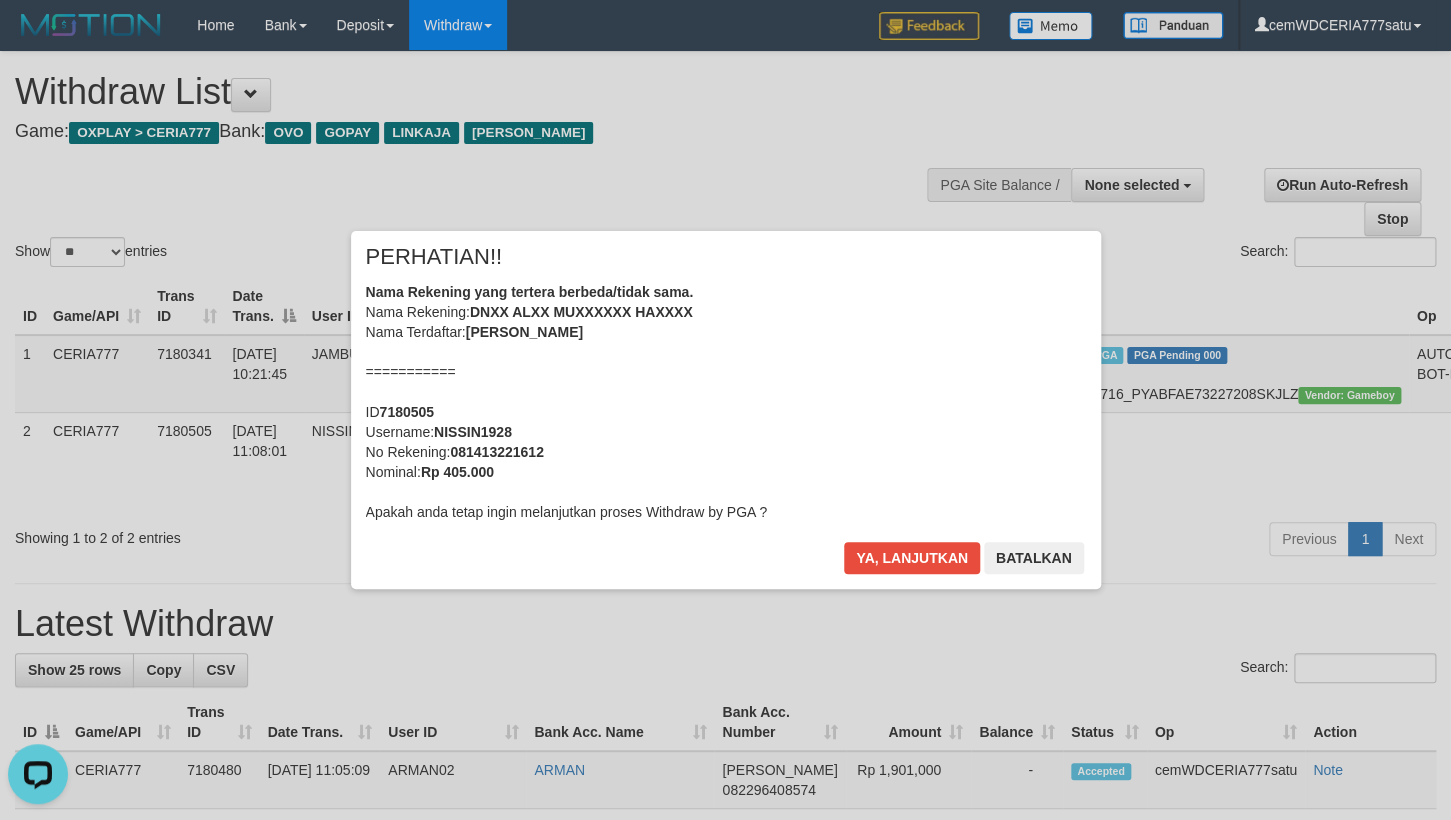 click on "Nama Rekening yang tertera berbeda/tidak sama. Nama Rekening:  DNXX ALXX MUXXXXXX HAXXXX Nama Terdaftar:  ALDY MUKHOTOB HAMZAH =========== ID  7180505 Username:  NISSIN1928 No Rekening:  081413221612 Nominal:  Rp 405.000 Apakah anda tetap ingin melanjutkan proses Withdraw by PGA ?" at bounding box center [726, 402] 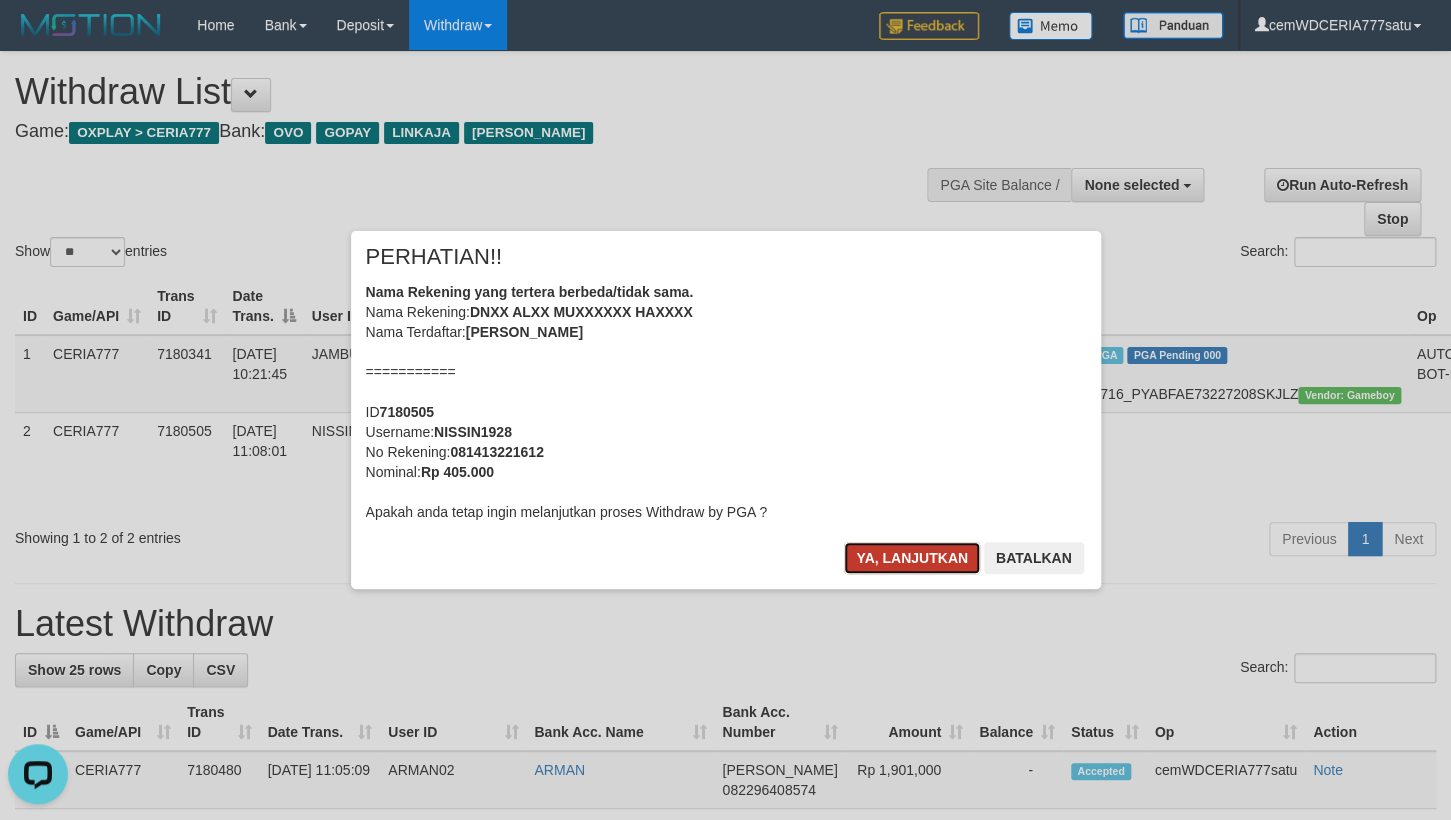 click on "Ya, lanjutkan" at bounding box center (912, 558) 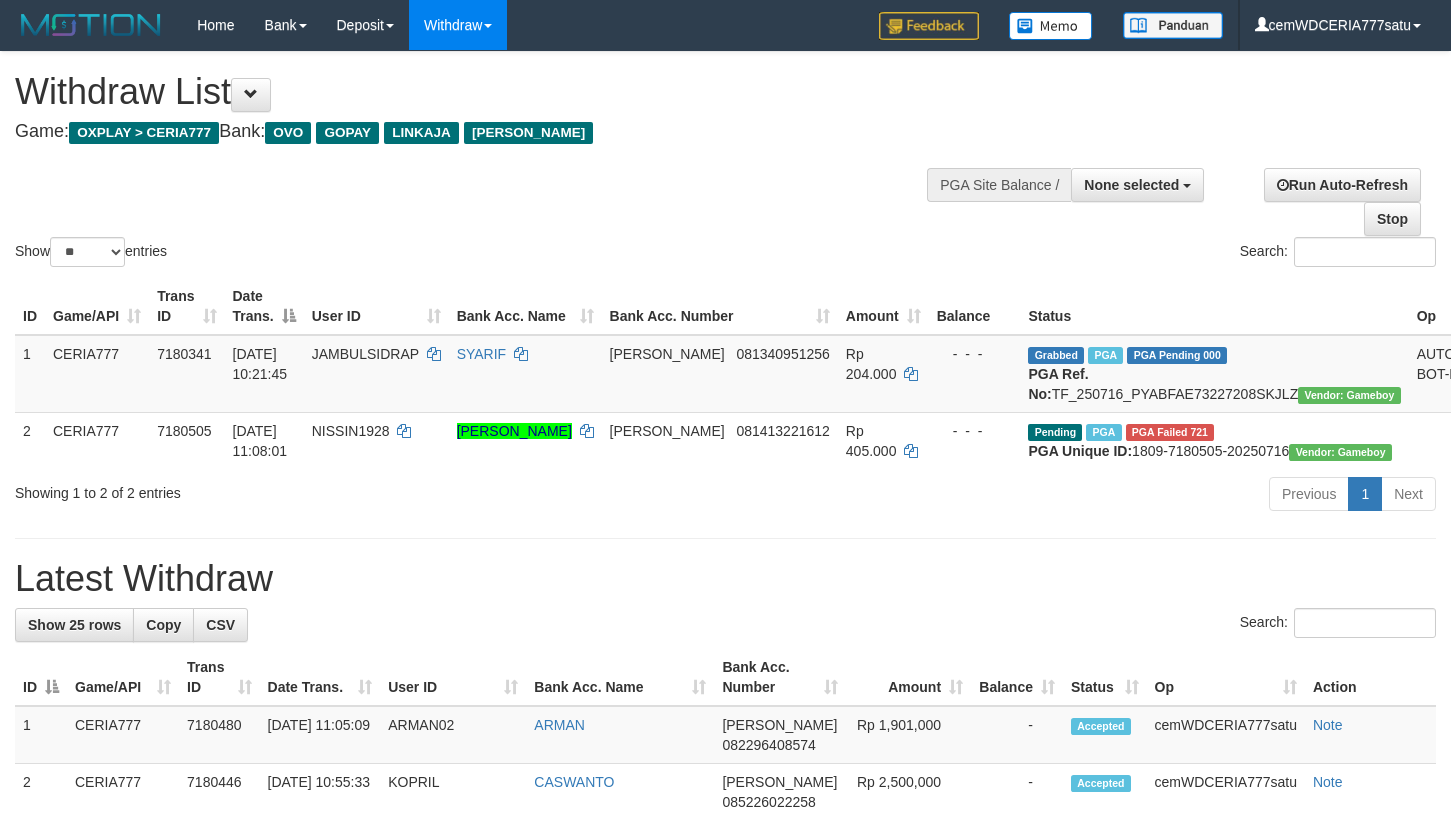 select 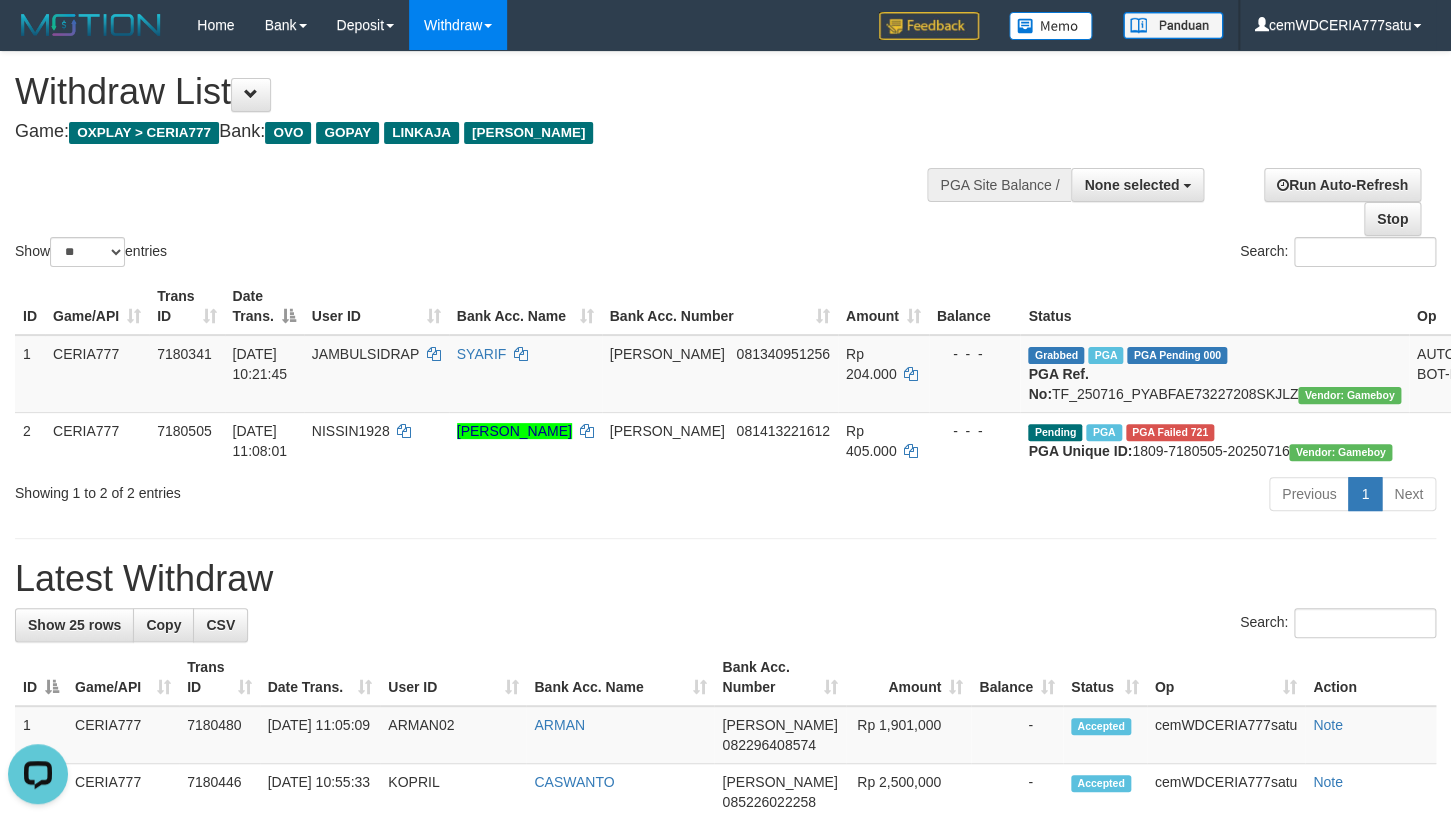 scroll, scrollTop: 0, scrollLeft: 0, axis: both 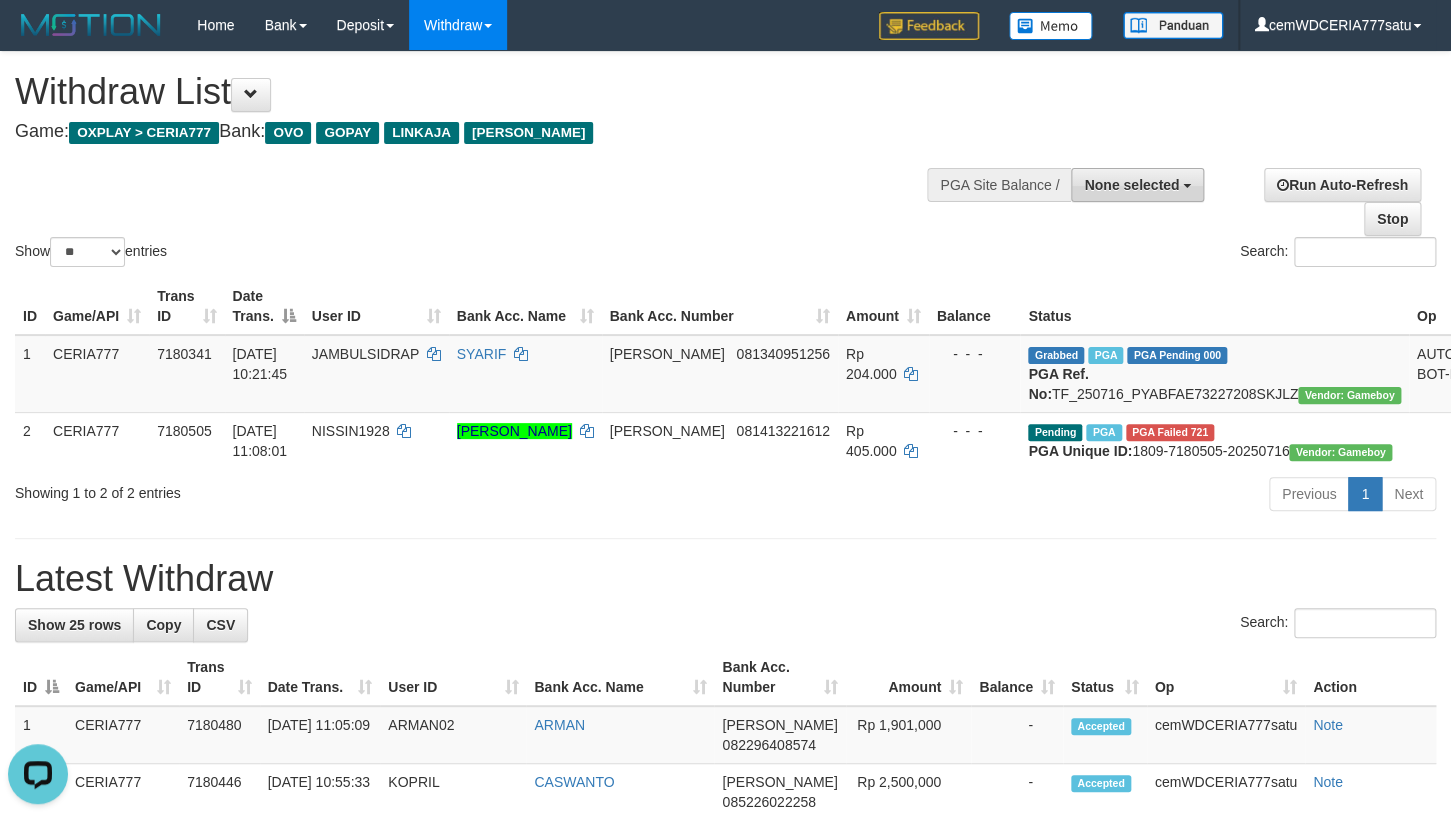 drag, startPoint x: 1150, startPoint y: 182, endPoint x: 1138, endPoint y: 174, distance: 14.422205 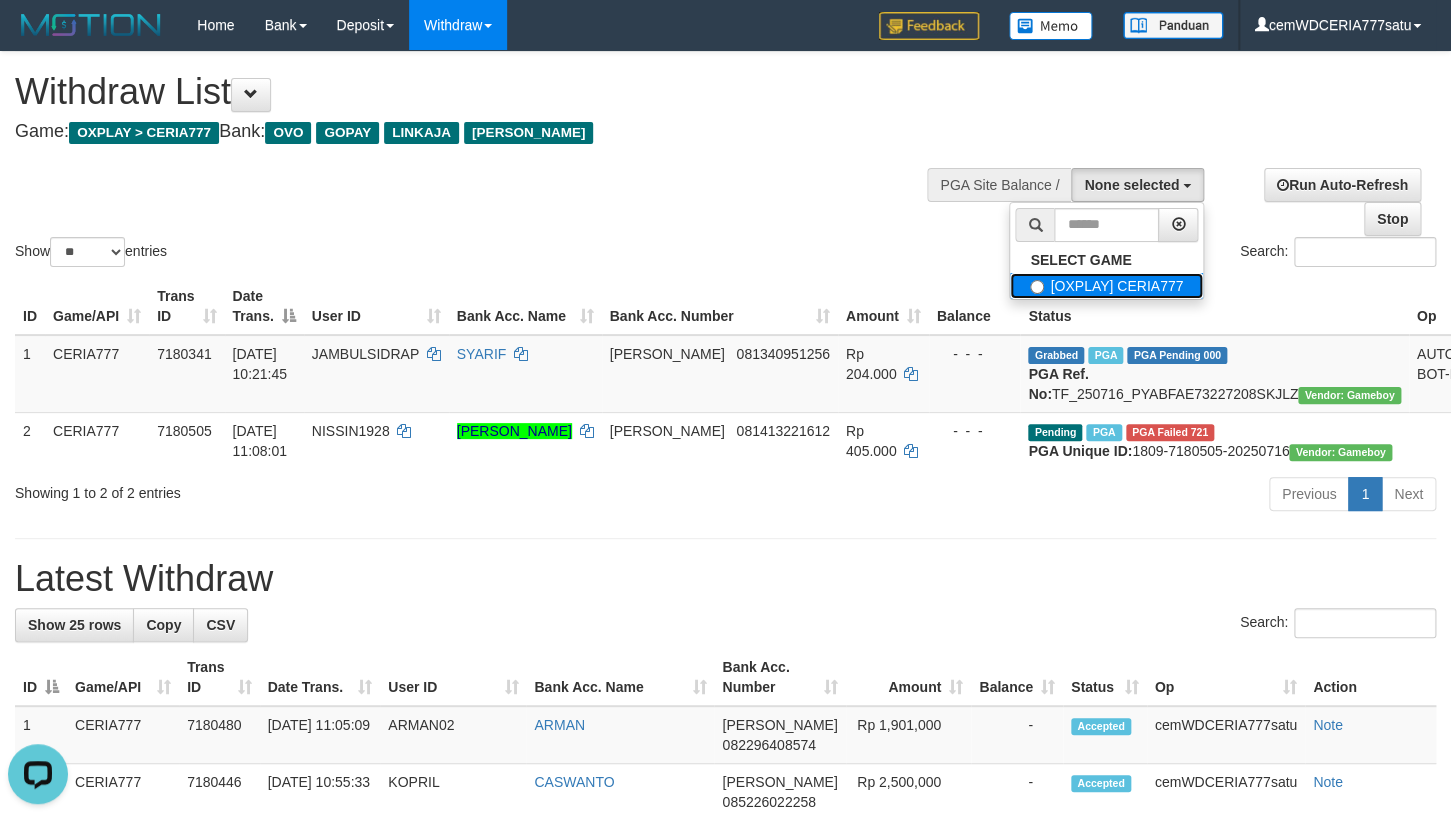 click on "[OXPLAY] CERIA777" at bounding box center (1106, 286) 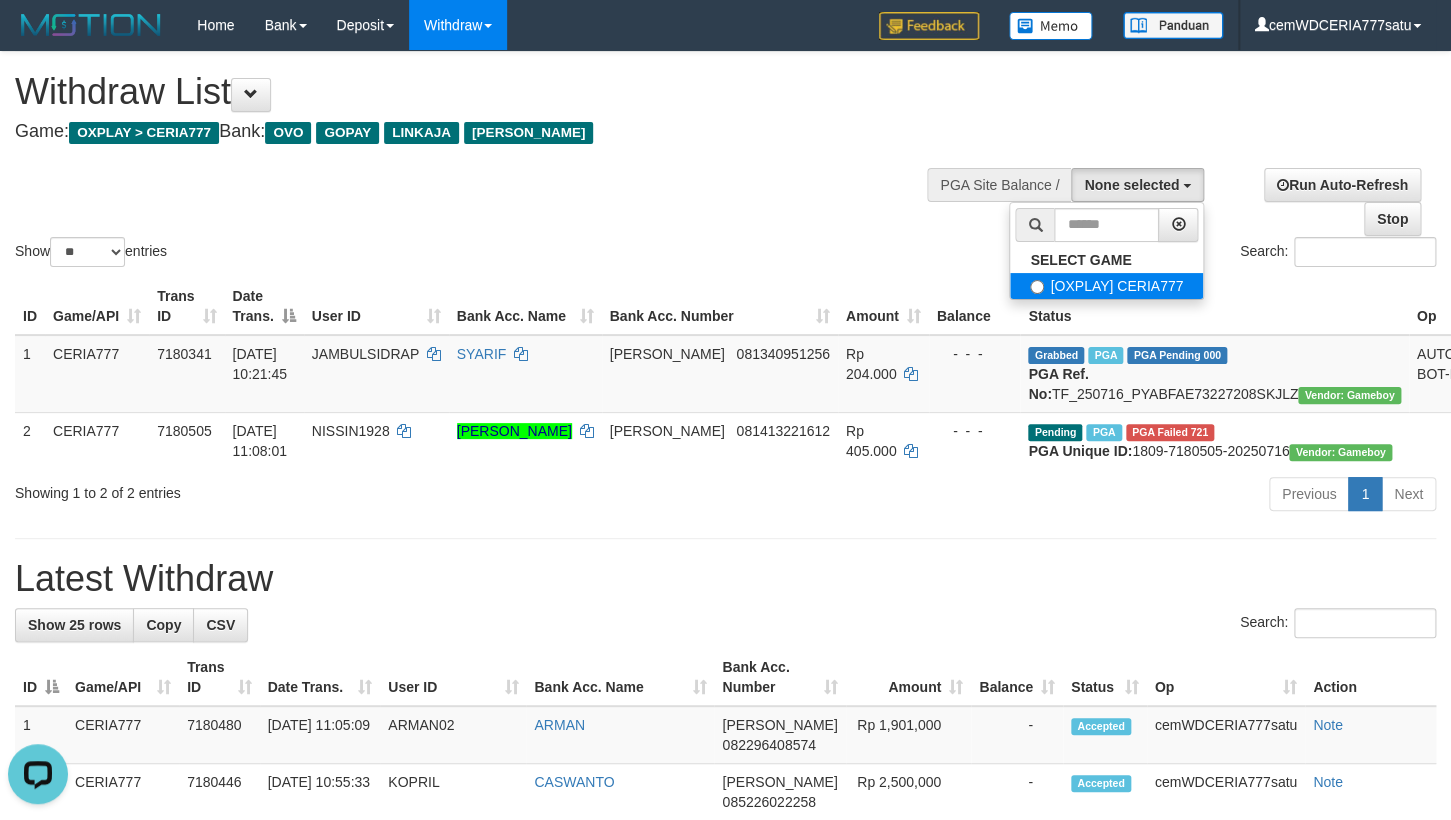 select on "****" 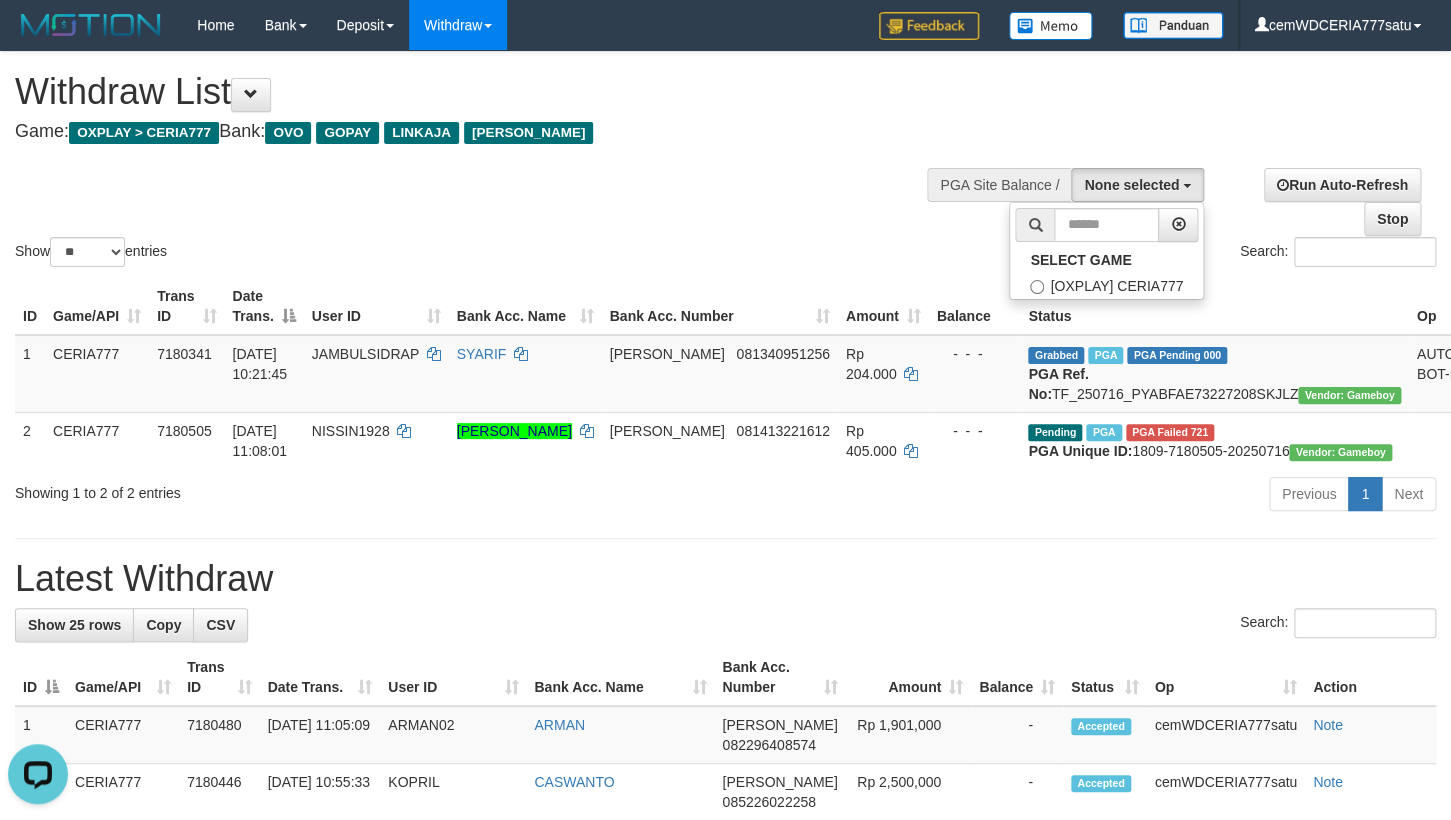 scroll, scrollTop: 17, scrollLeft: 0, axis: vertical 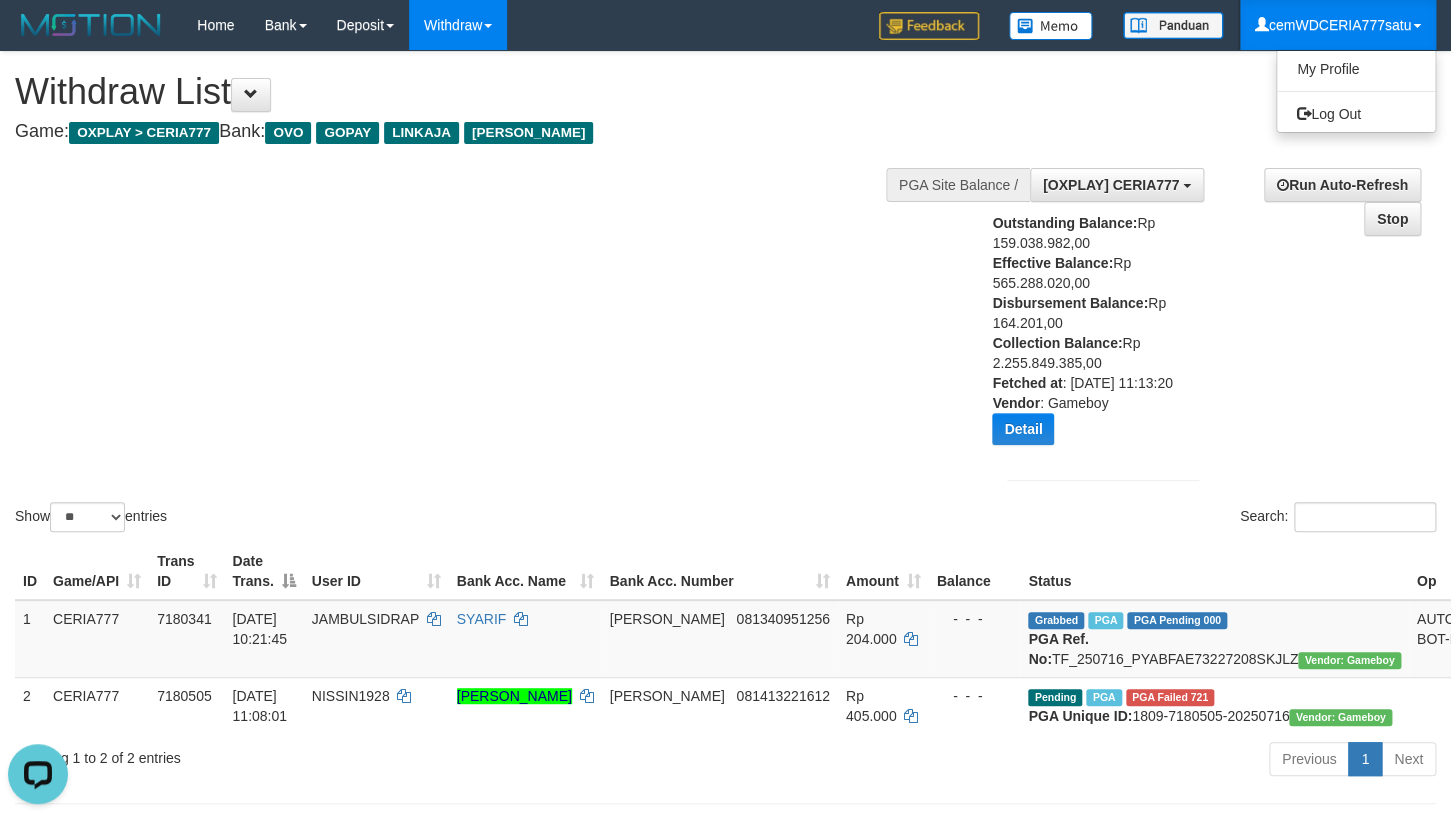 click on "cemWDCERIA777satu" at bounding box center [1338, 25] 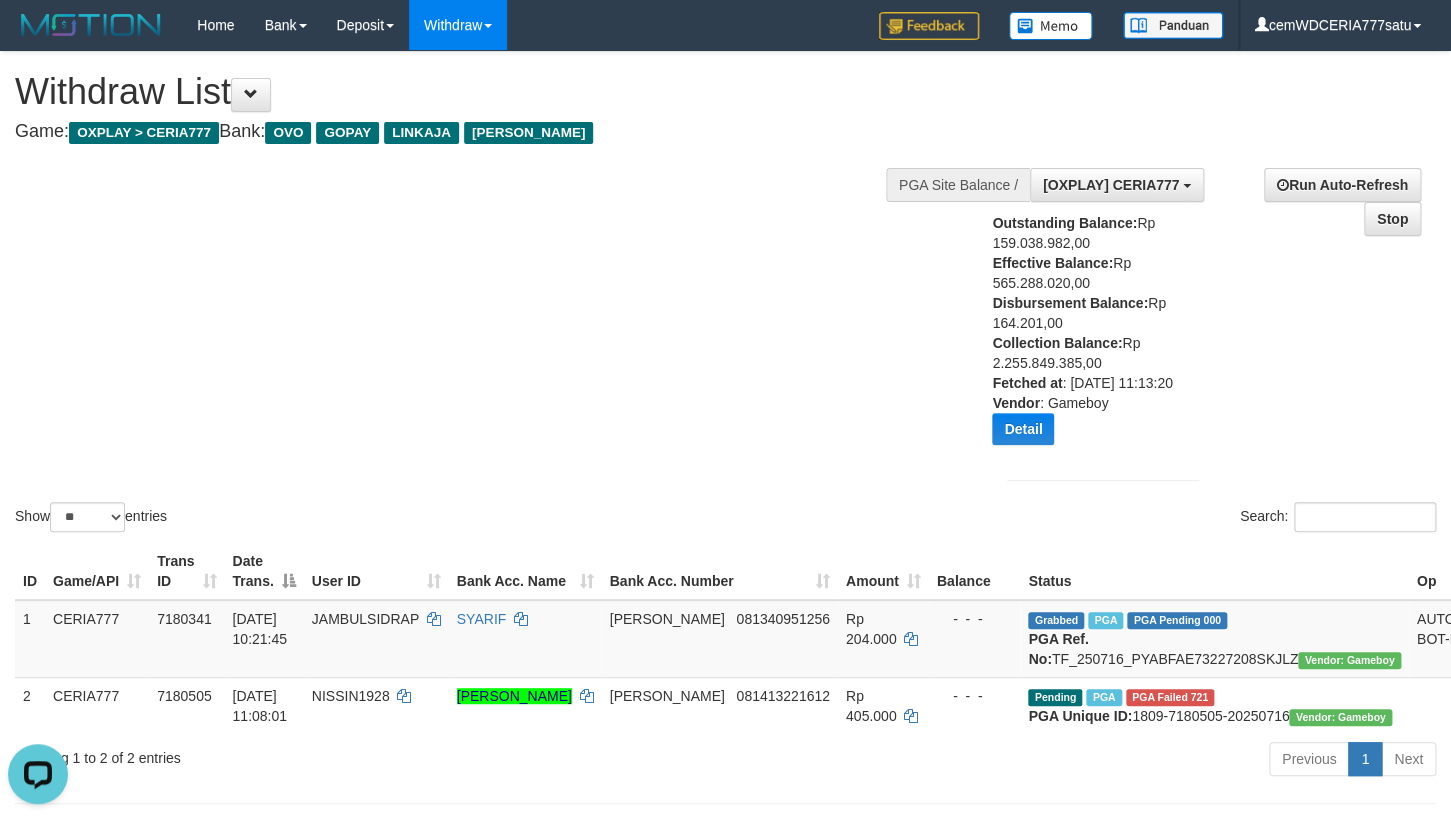 click on "Show  ** ** ** ***  entries Search:" at bounding box center (725, 294) 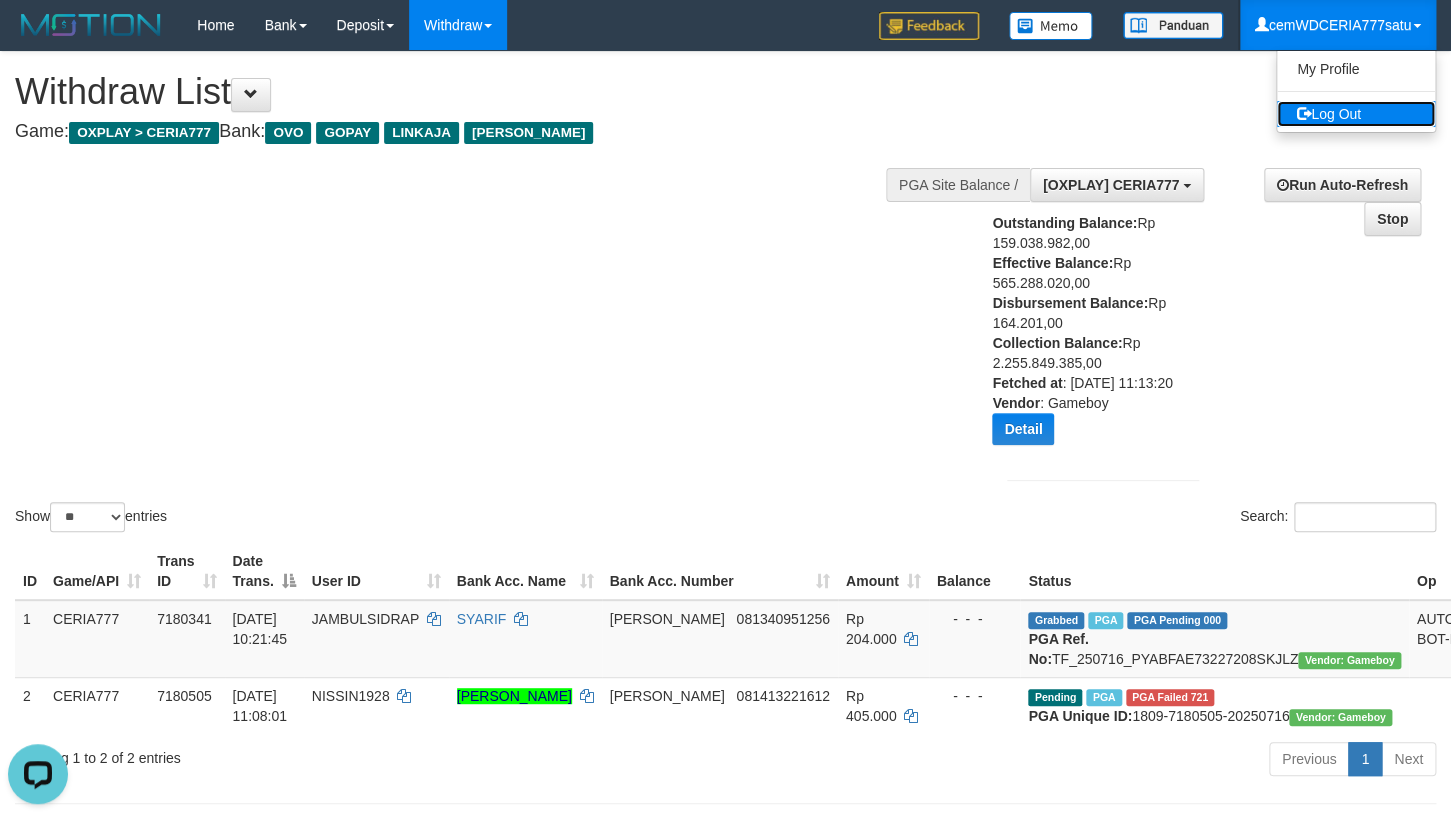 click on "Log Out" at bounding box center [1356, 114] 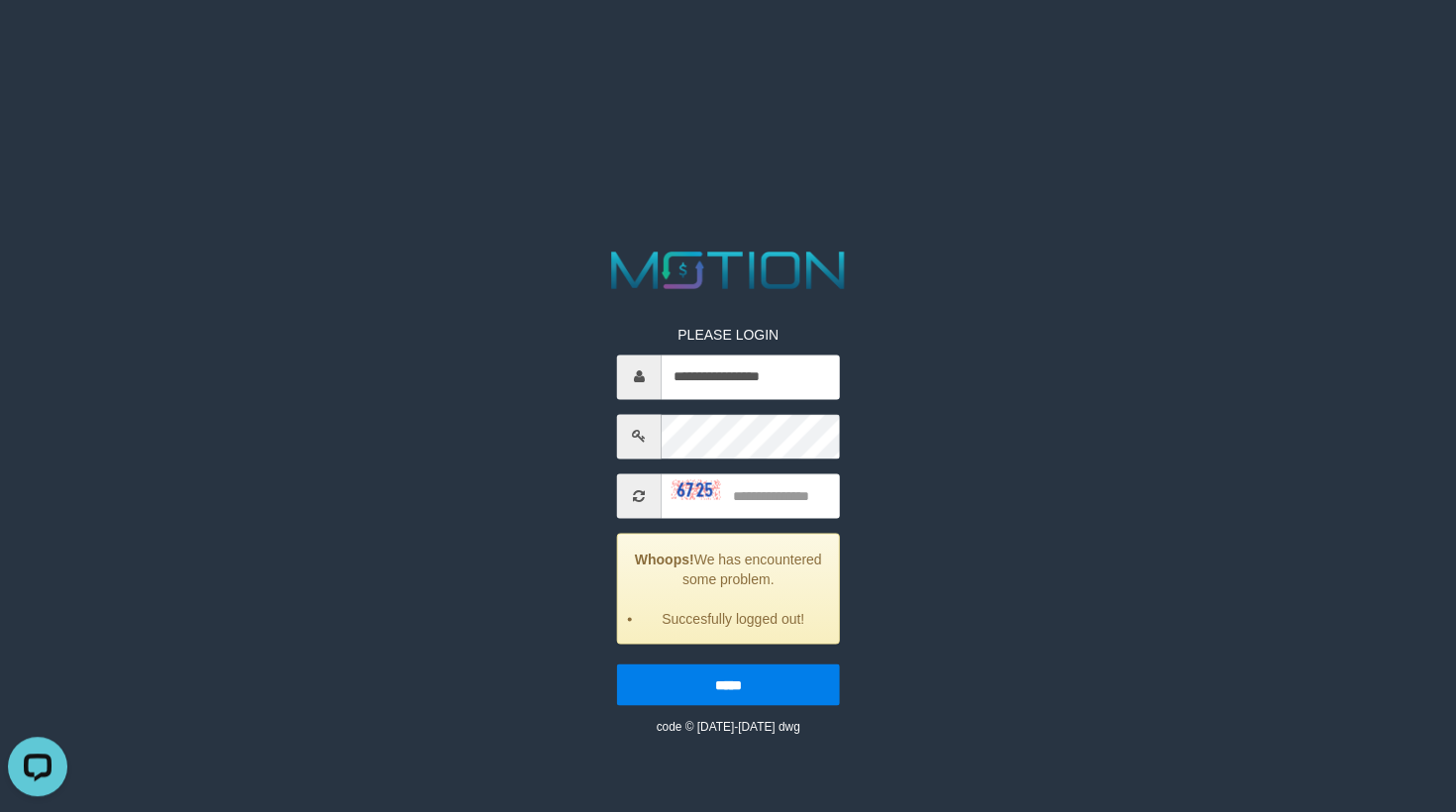 scroll, scrollTop: 0, scrollLeft: 0, axis: both 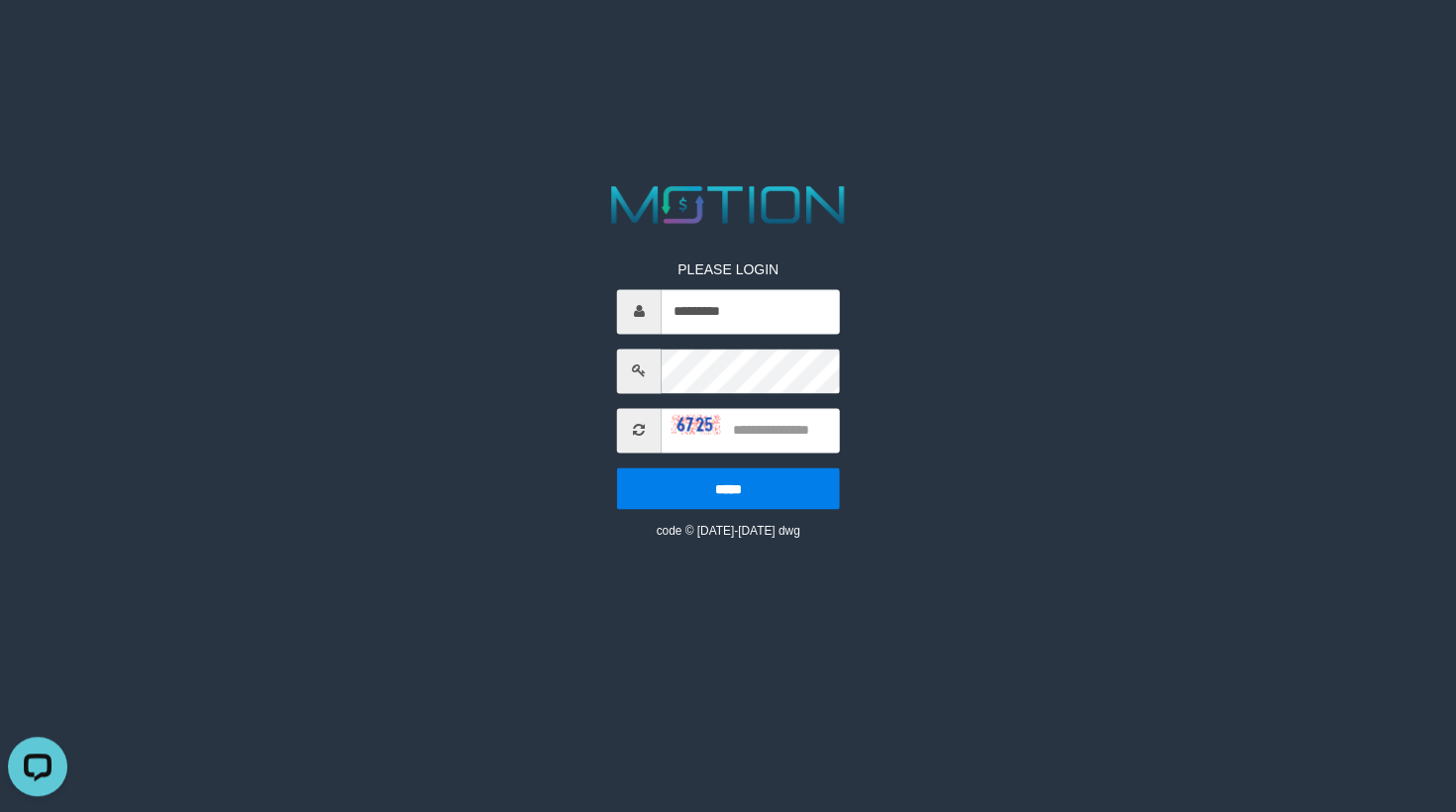 type on "*********" 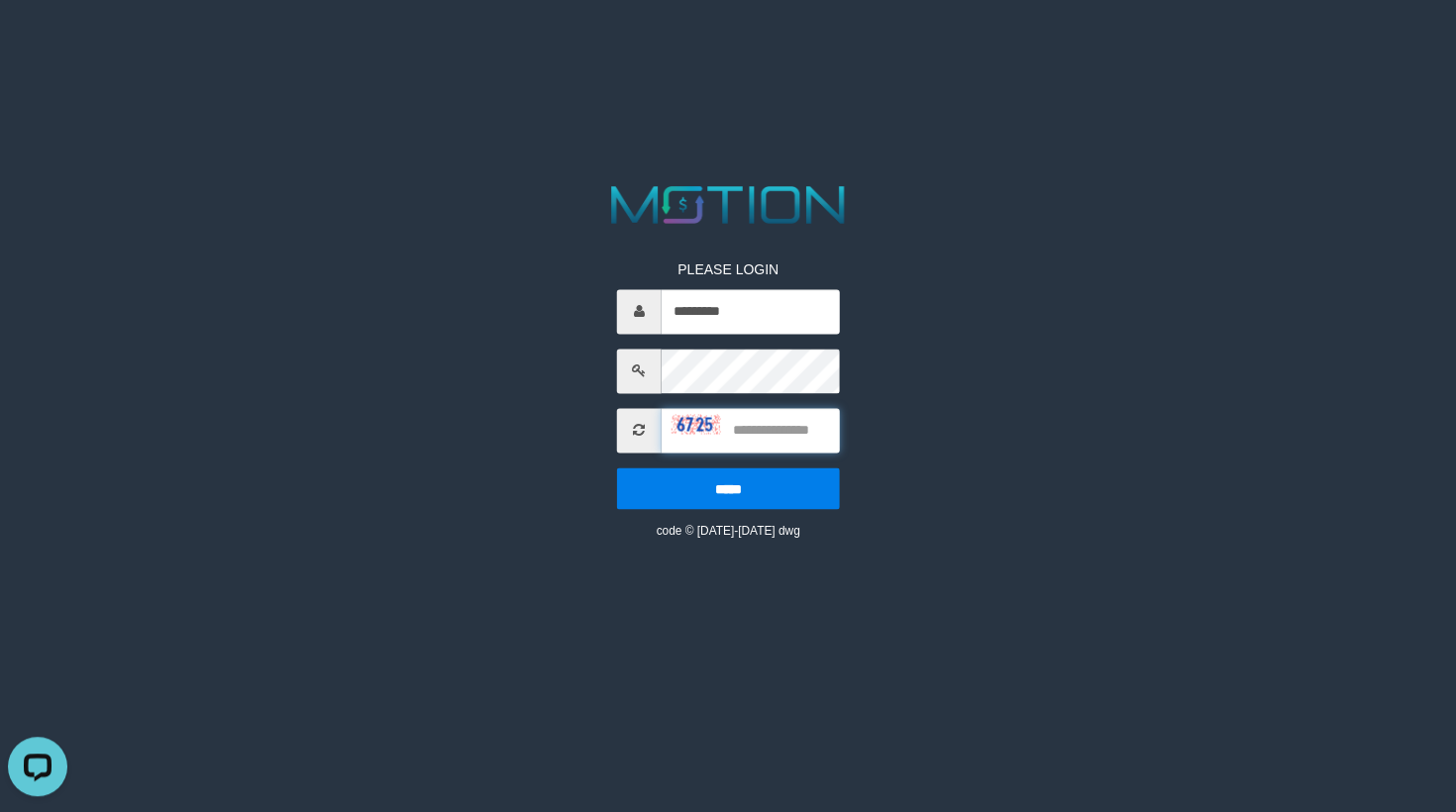 click at bounding box center [751, 430] 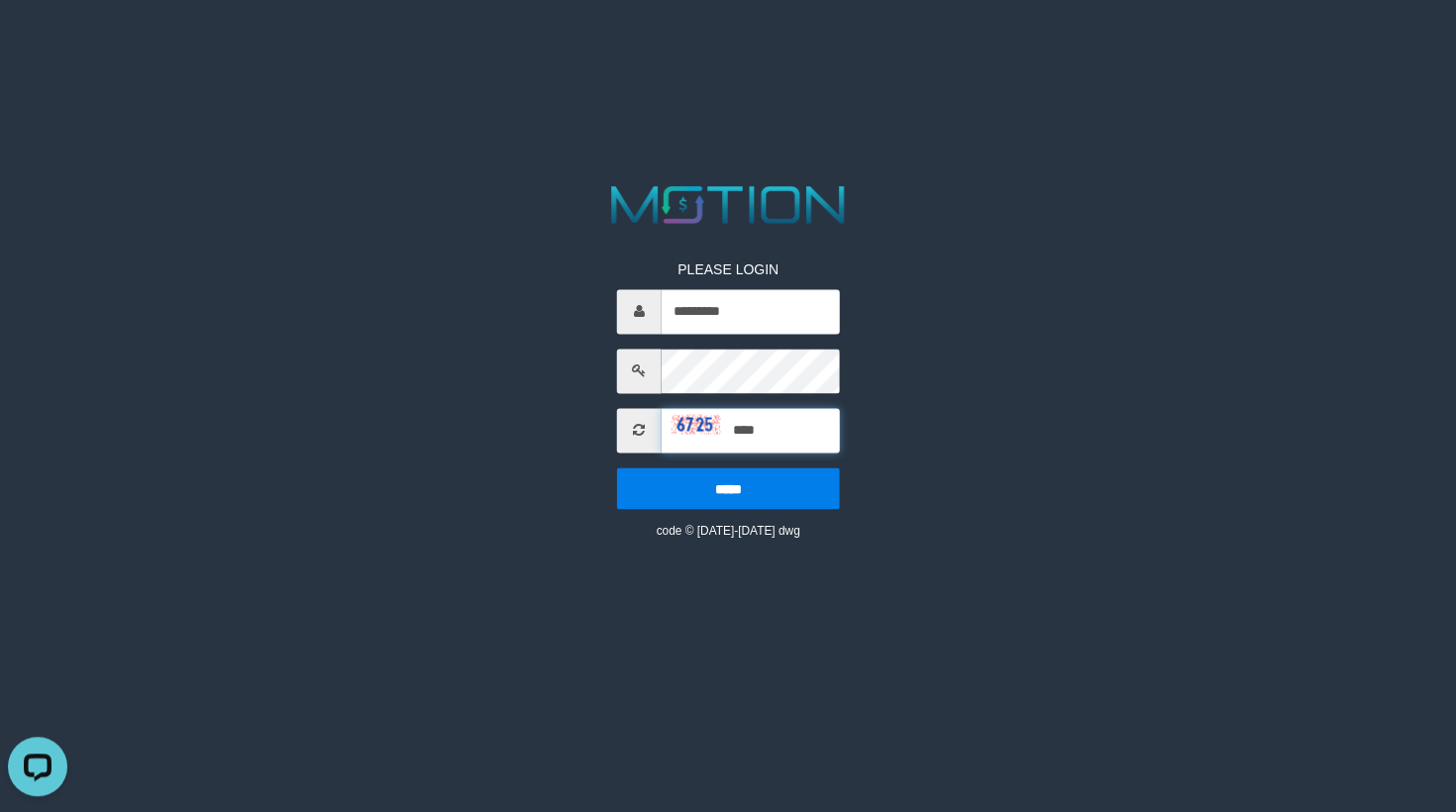type on "****" 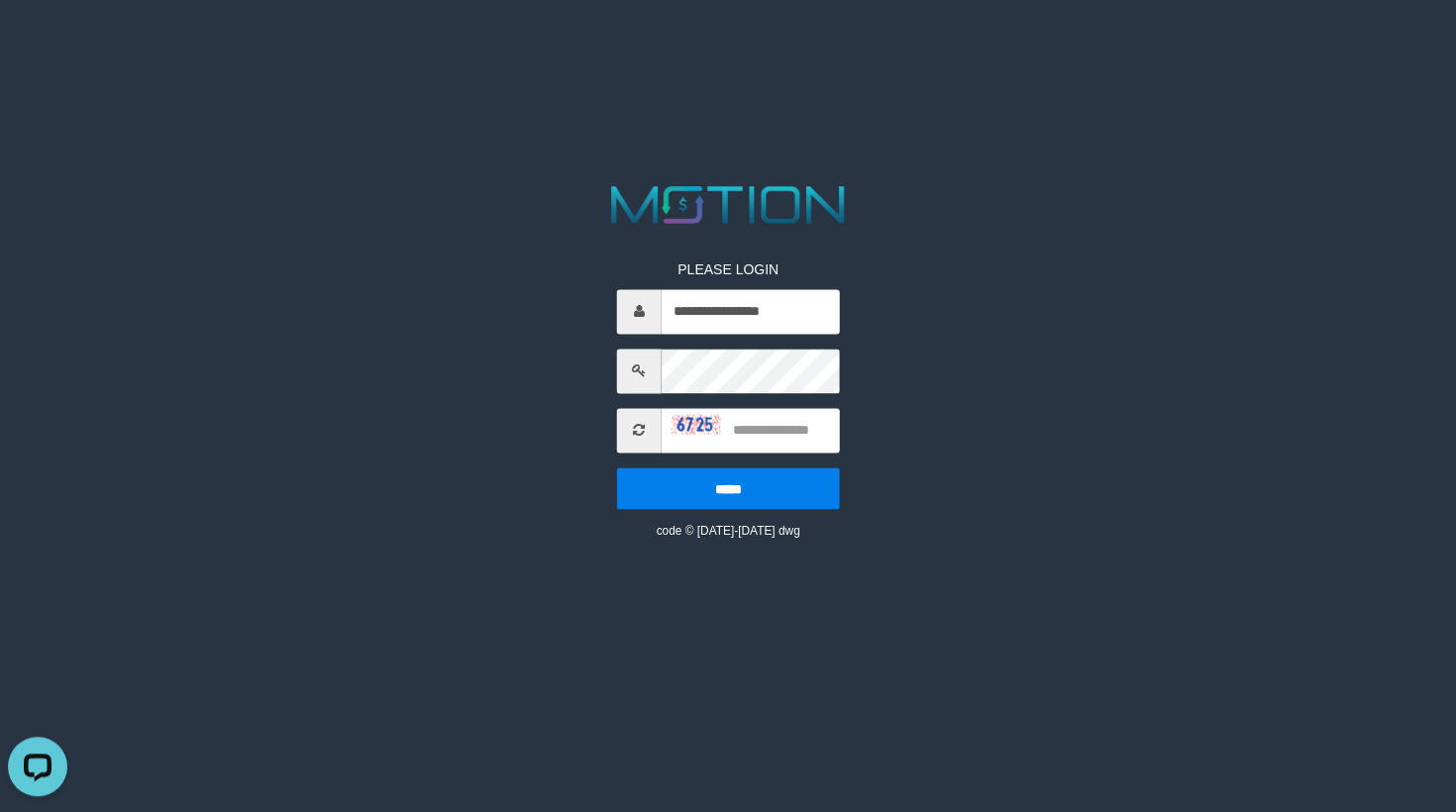 scroll, scrollTop: 0, scrollLeft: 0, axis: both 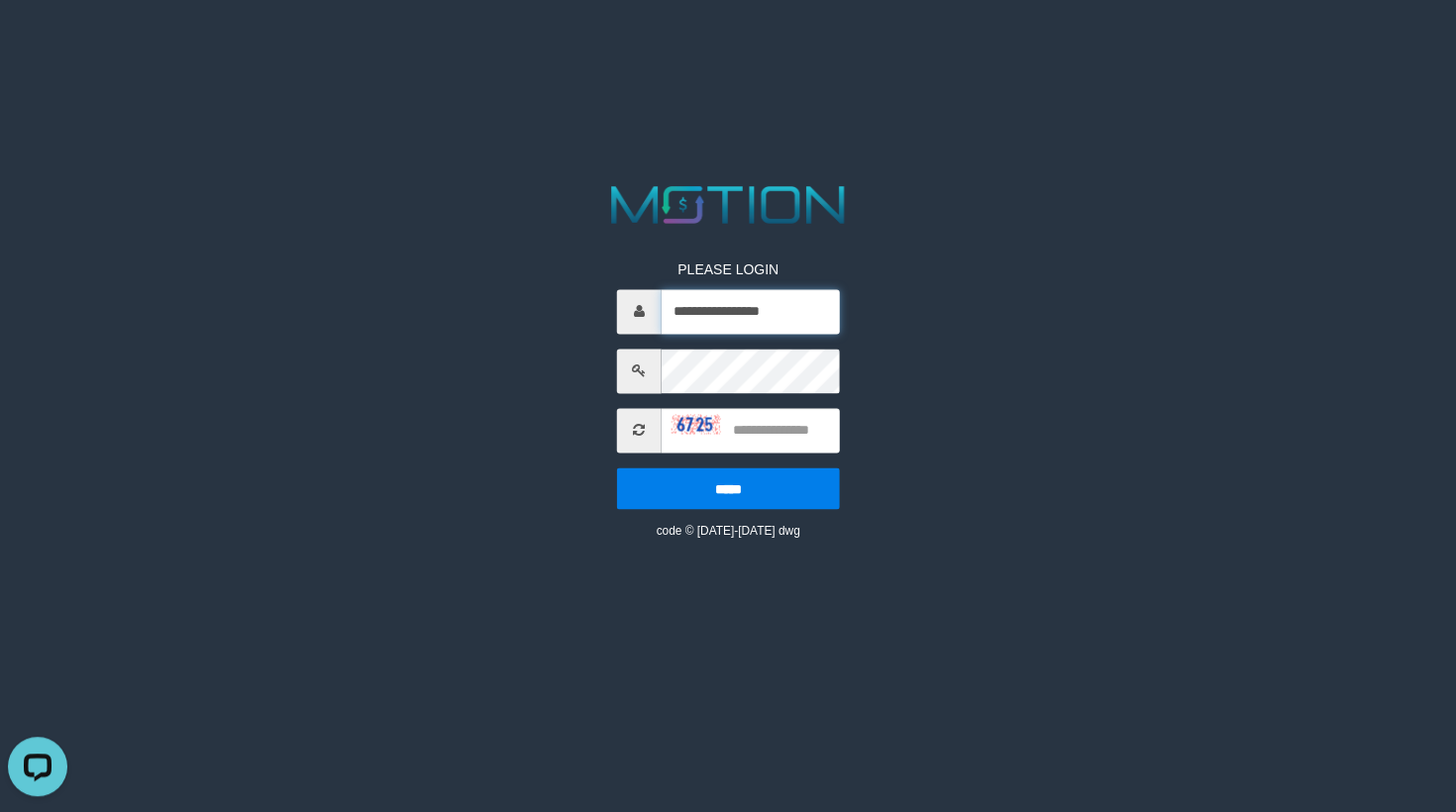 click on "**********" at bounding box center (751, 311) 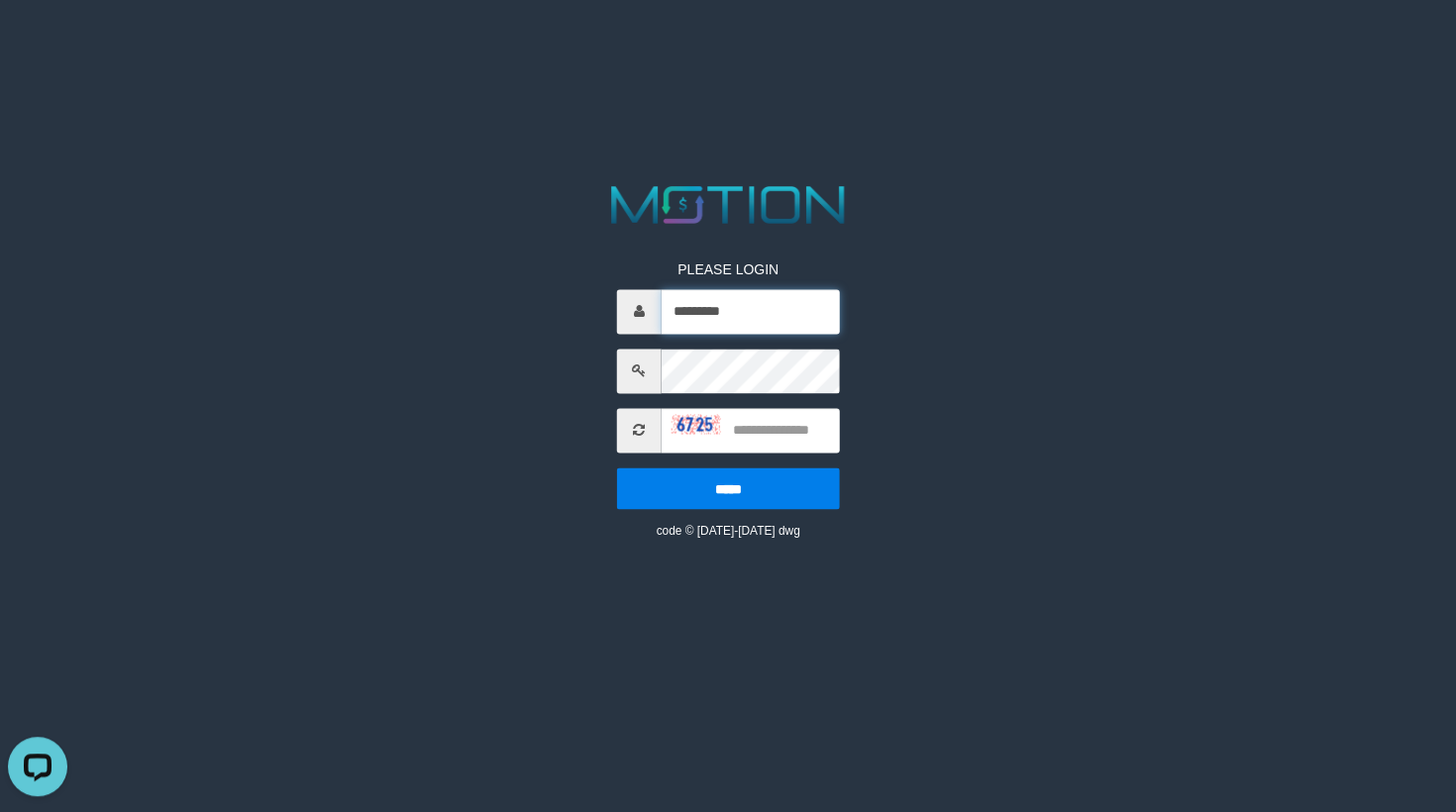 type on "*********" 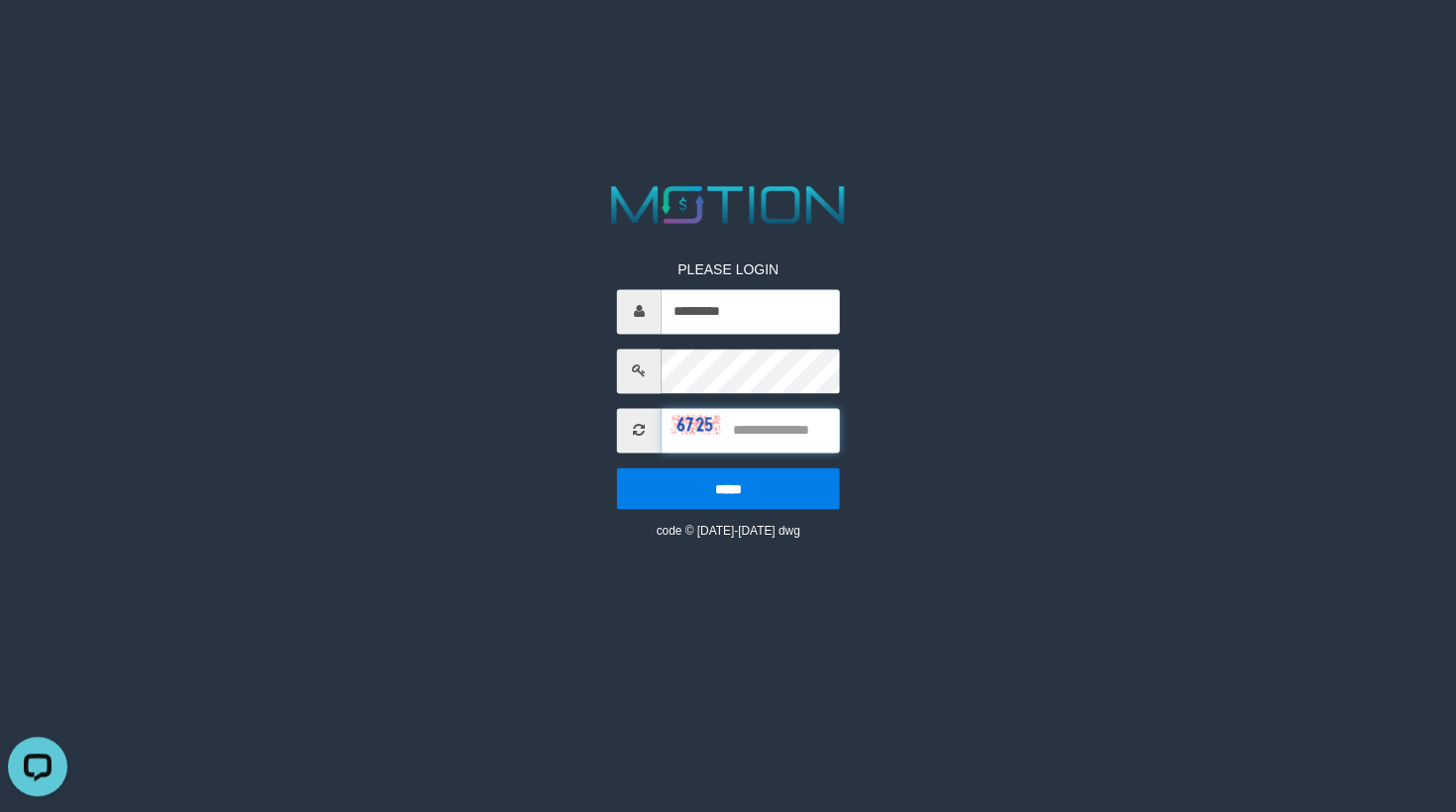 click at bounding box center [751, 430] 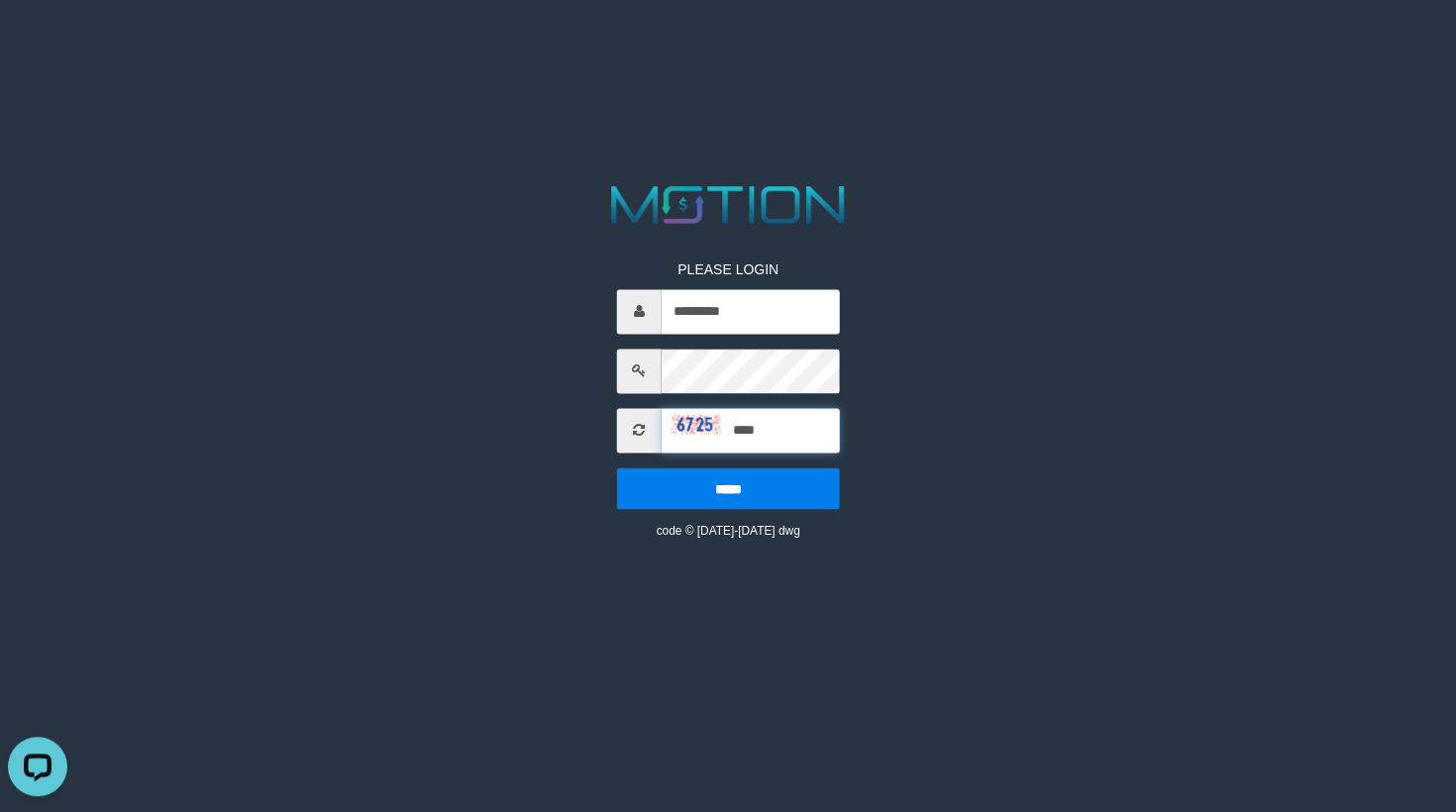 type on "****" 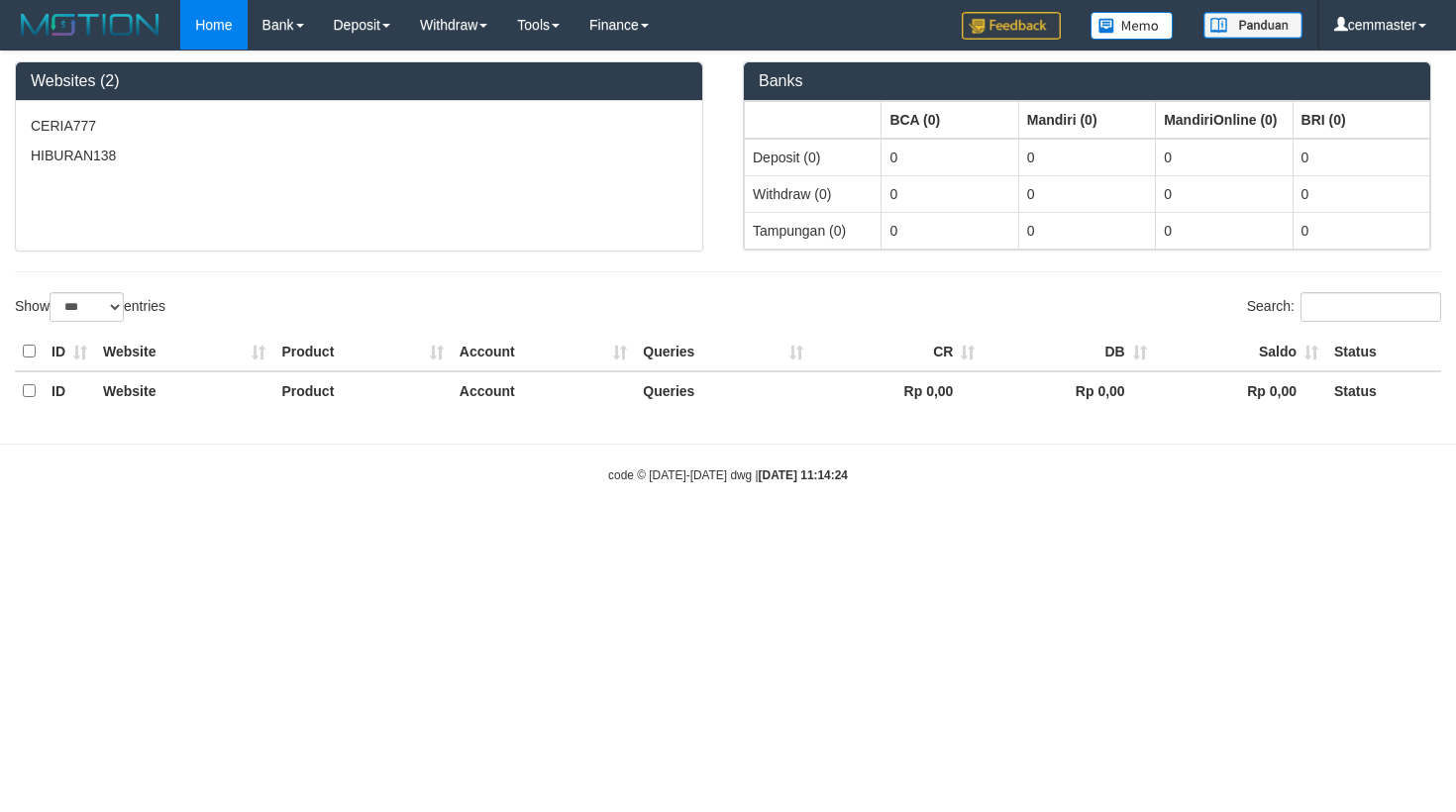 select on "***" 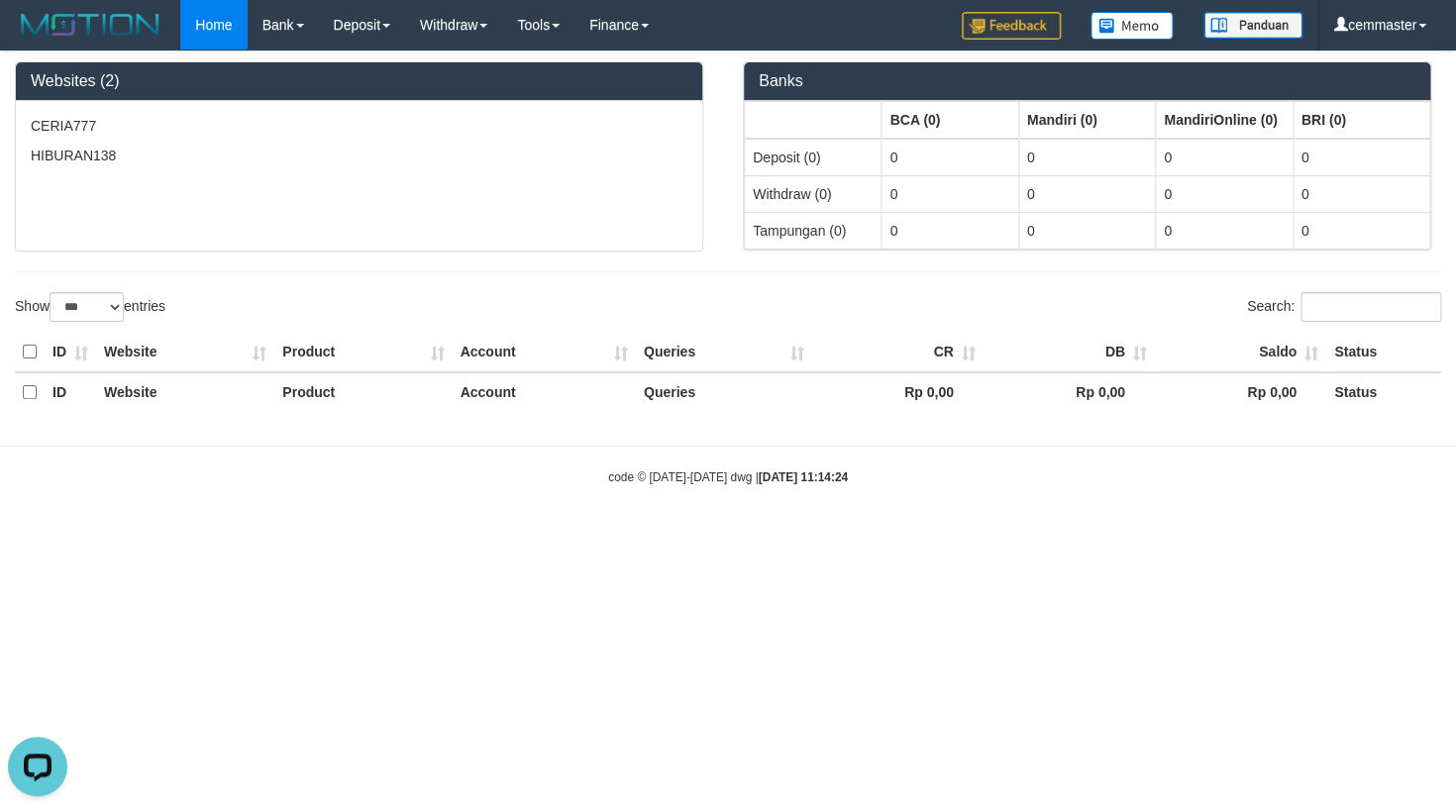 scroll, scrollTop: 0, scrollLeft: 0, axis: both 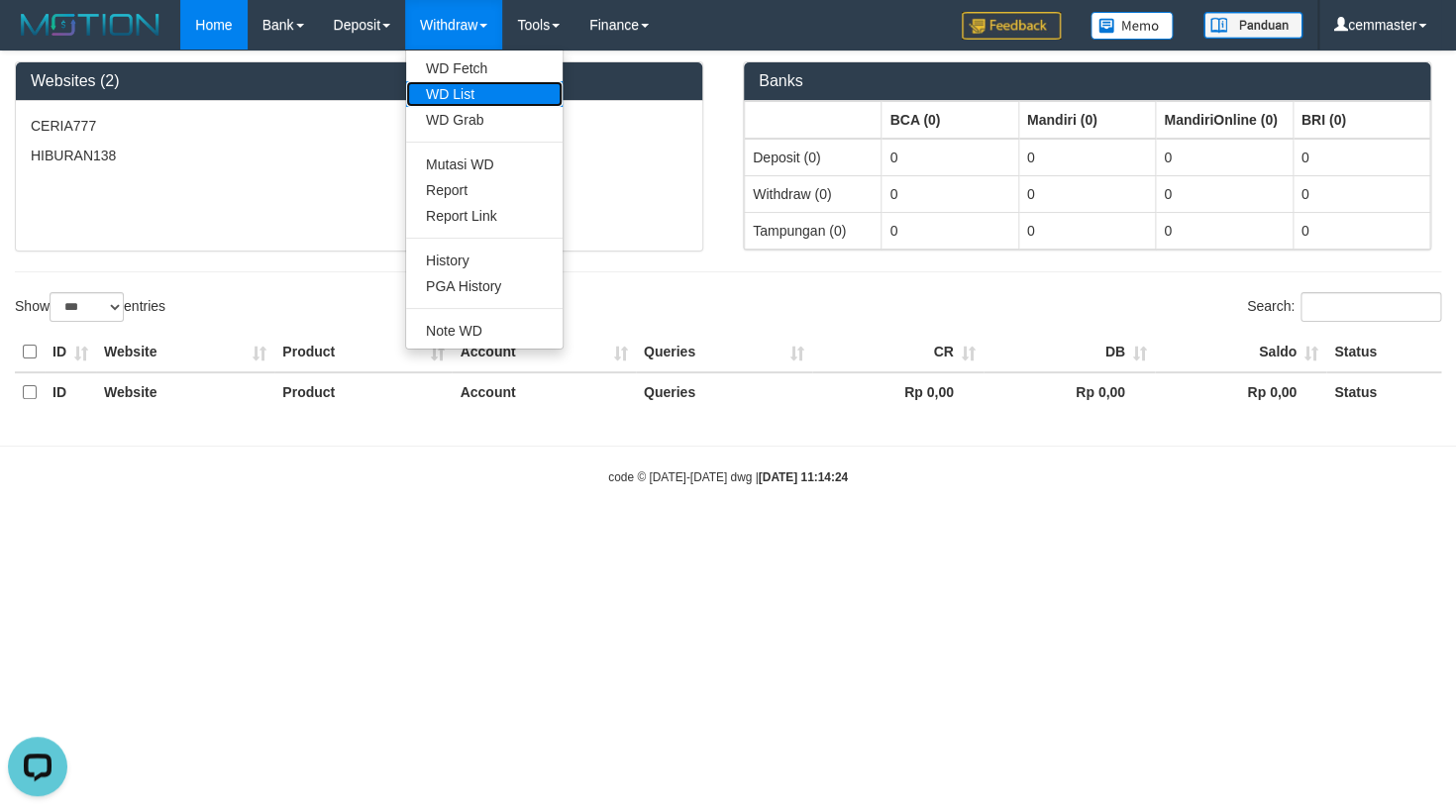 click on "WD List" at bounding box center (484, 94) 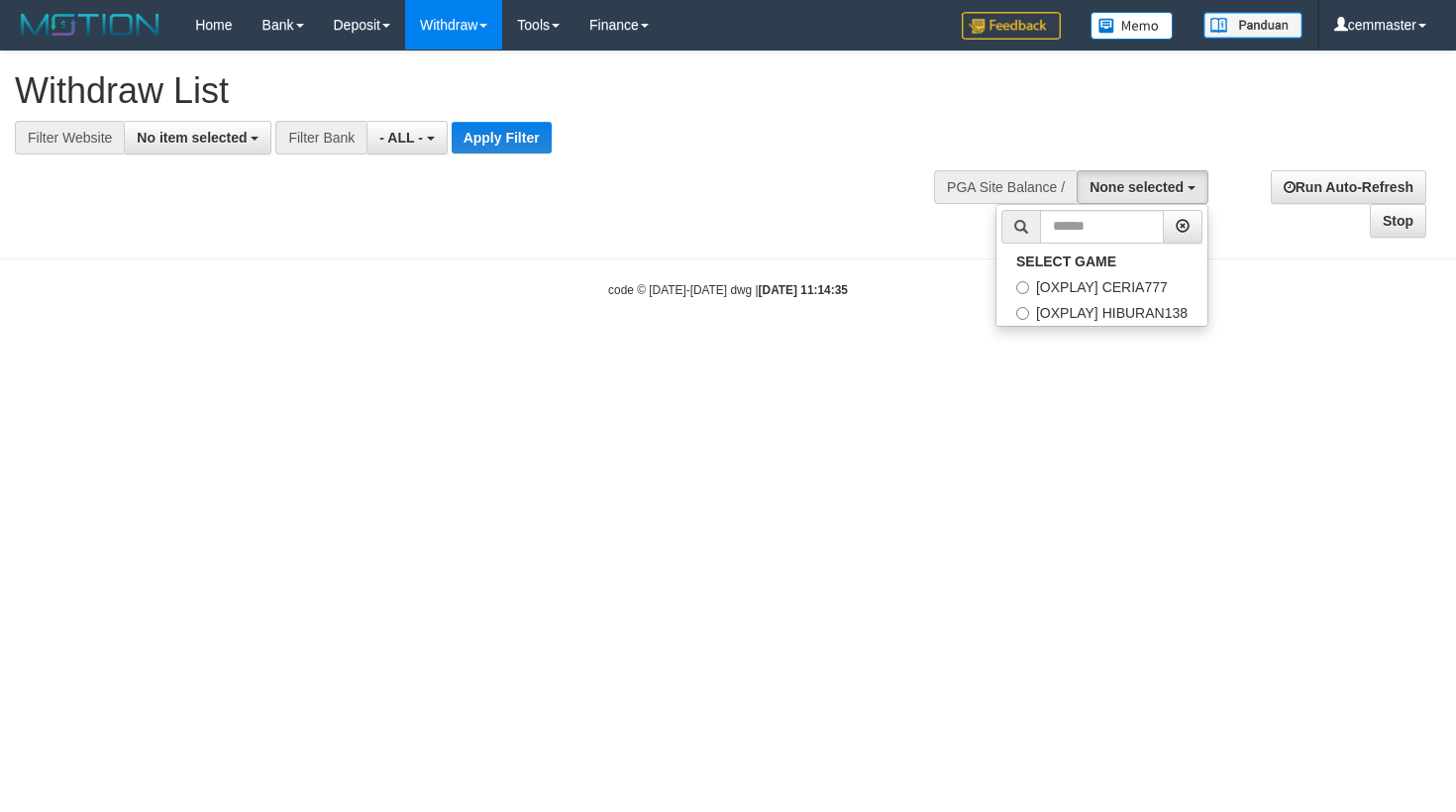 select 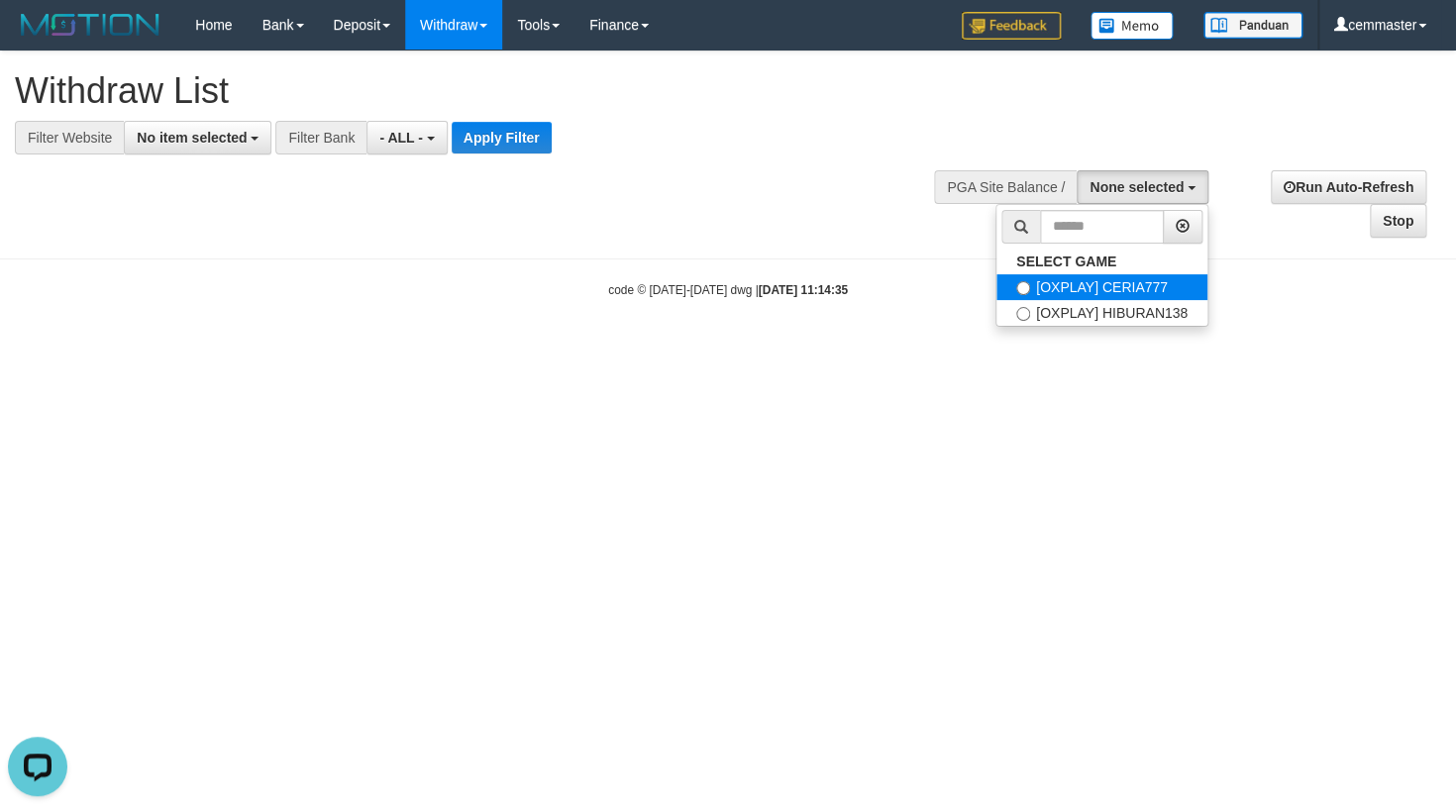 scroll, scrollTop: 0, scrollLeft: 0, axis: both 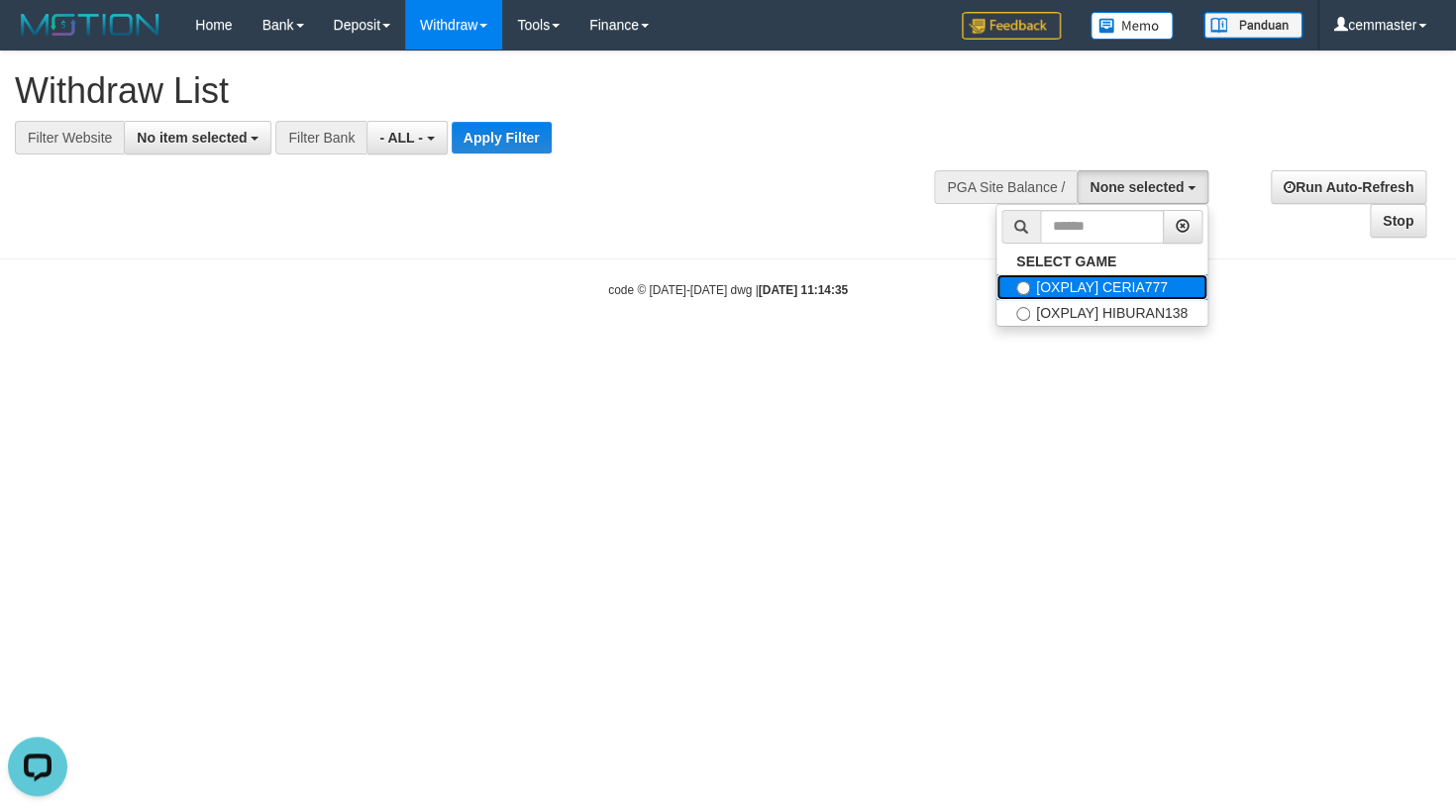 click on "[OXPLAY] CERIA777" at bounding box center (1101, 287) 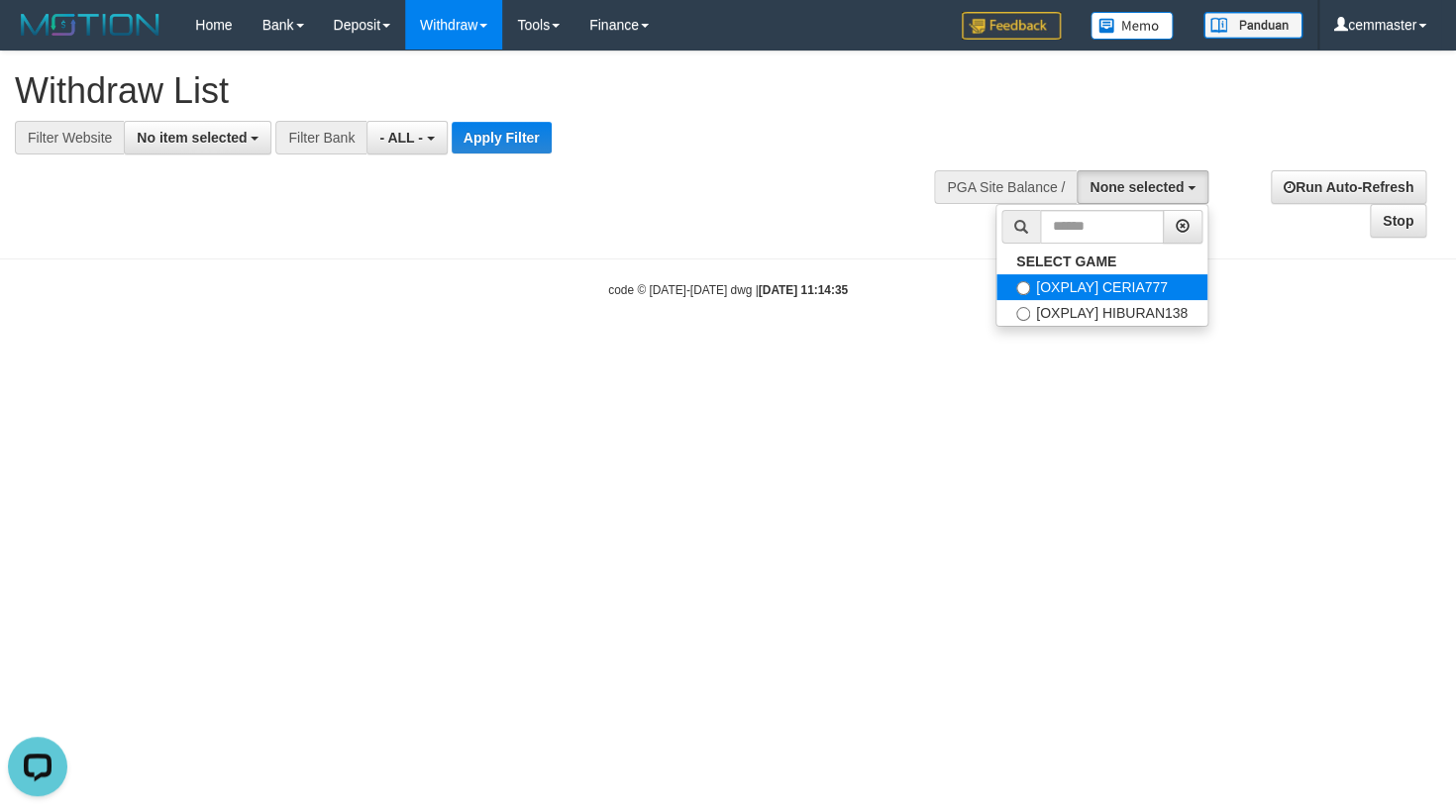 select on "****" 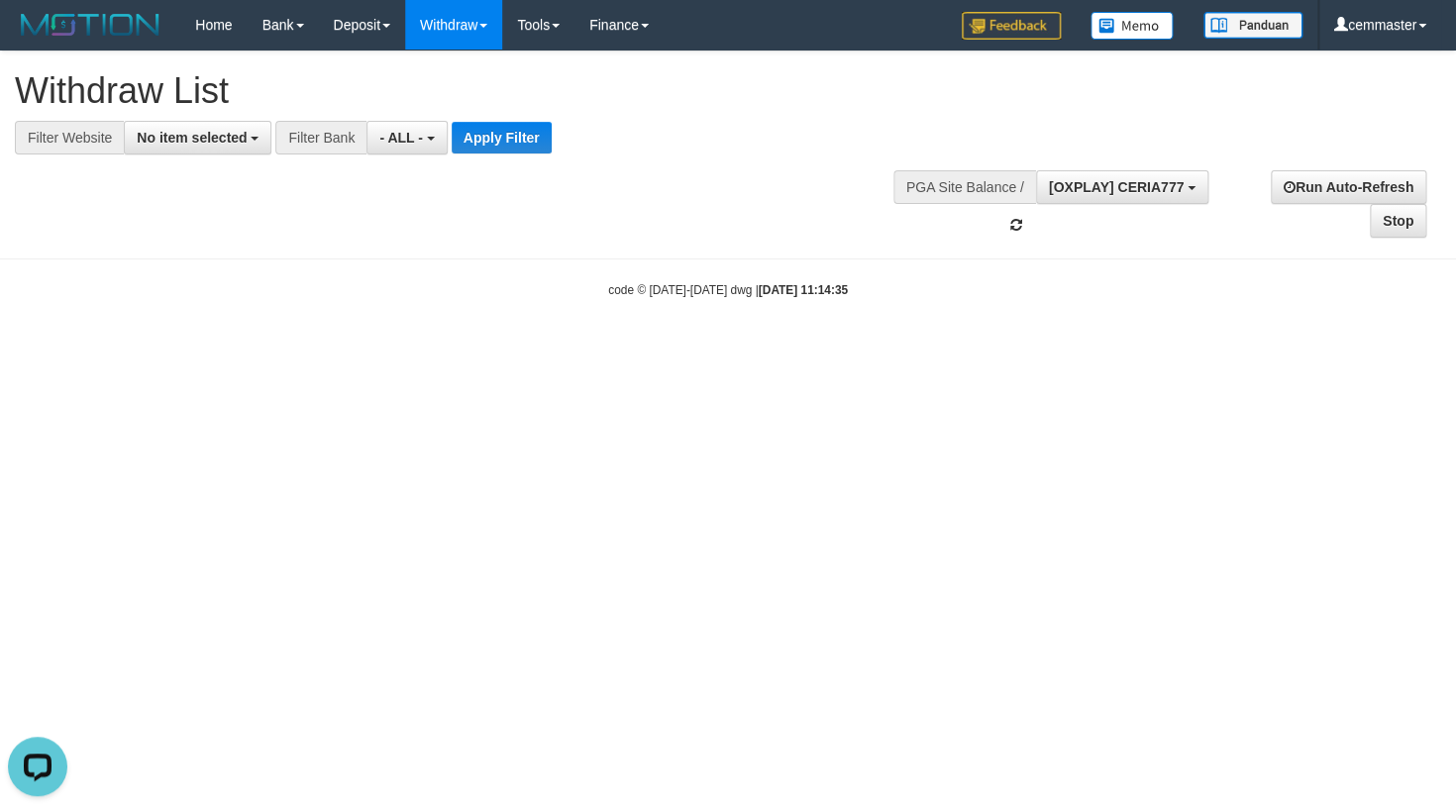 scroll, scrollTop: 17, scrollLeft: 0, axis: vertical 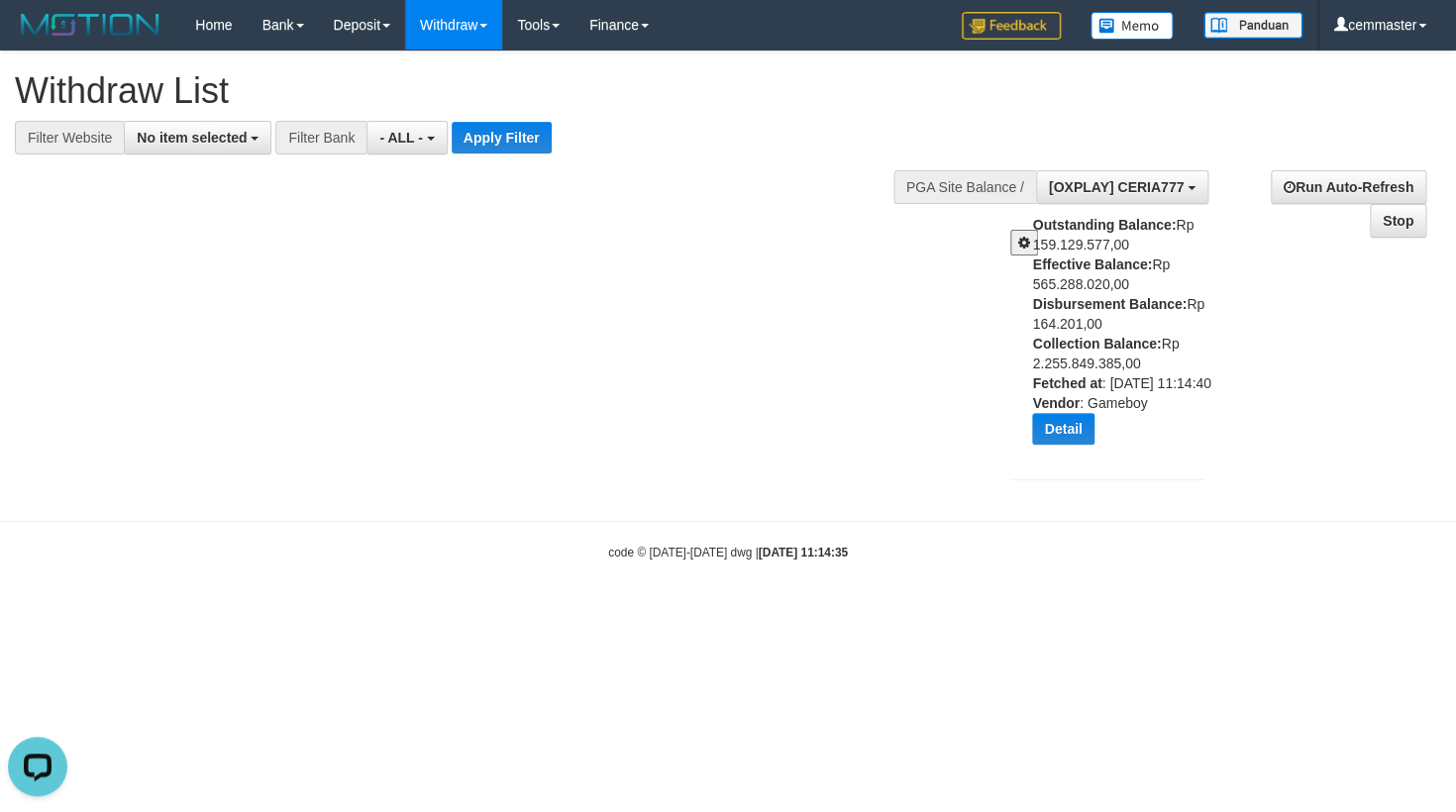 click at bounding box center [1024, 243] 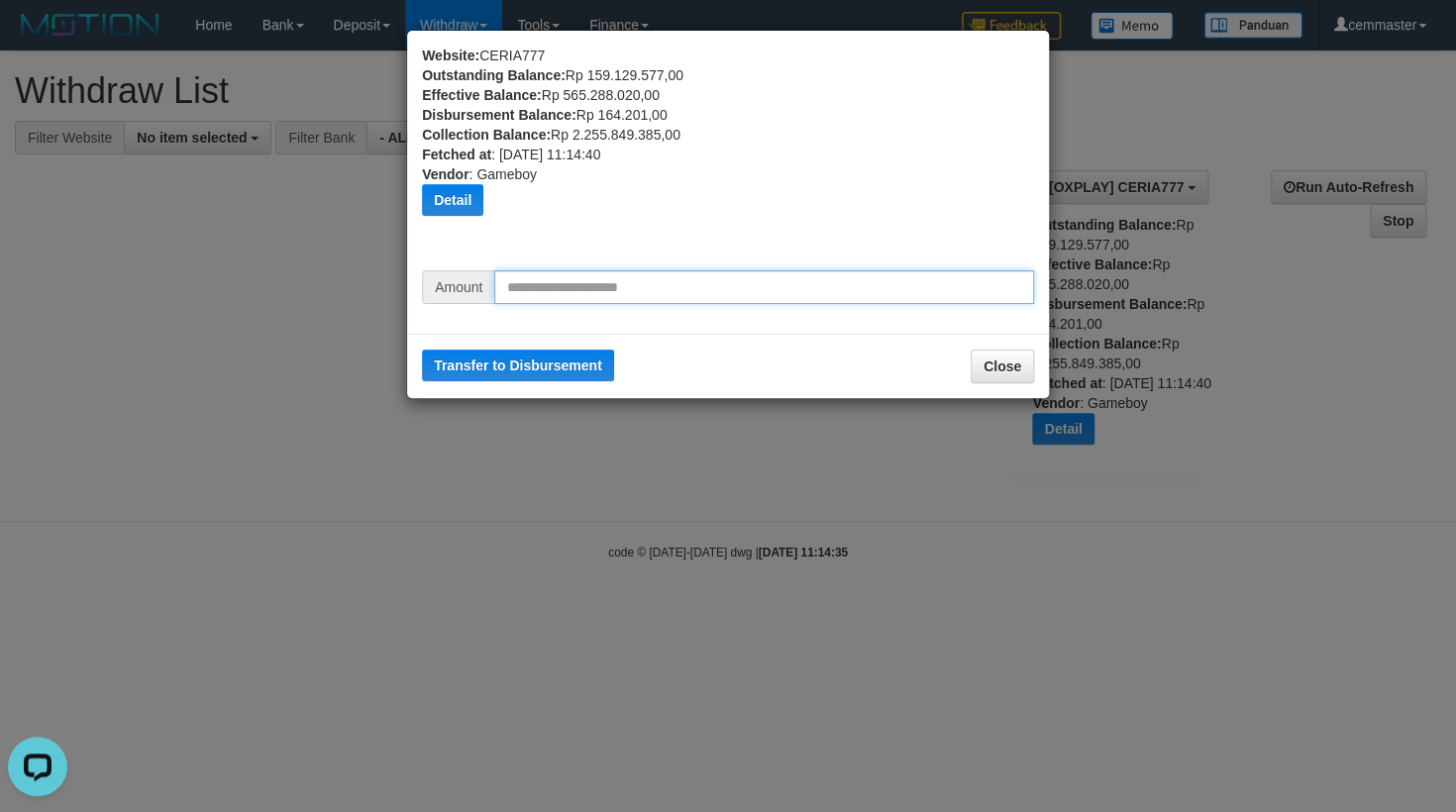 click at bounding box center (764, 287) 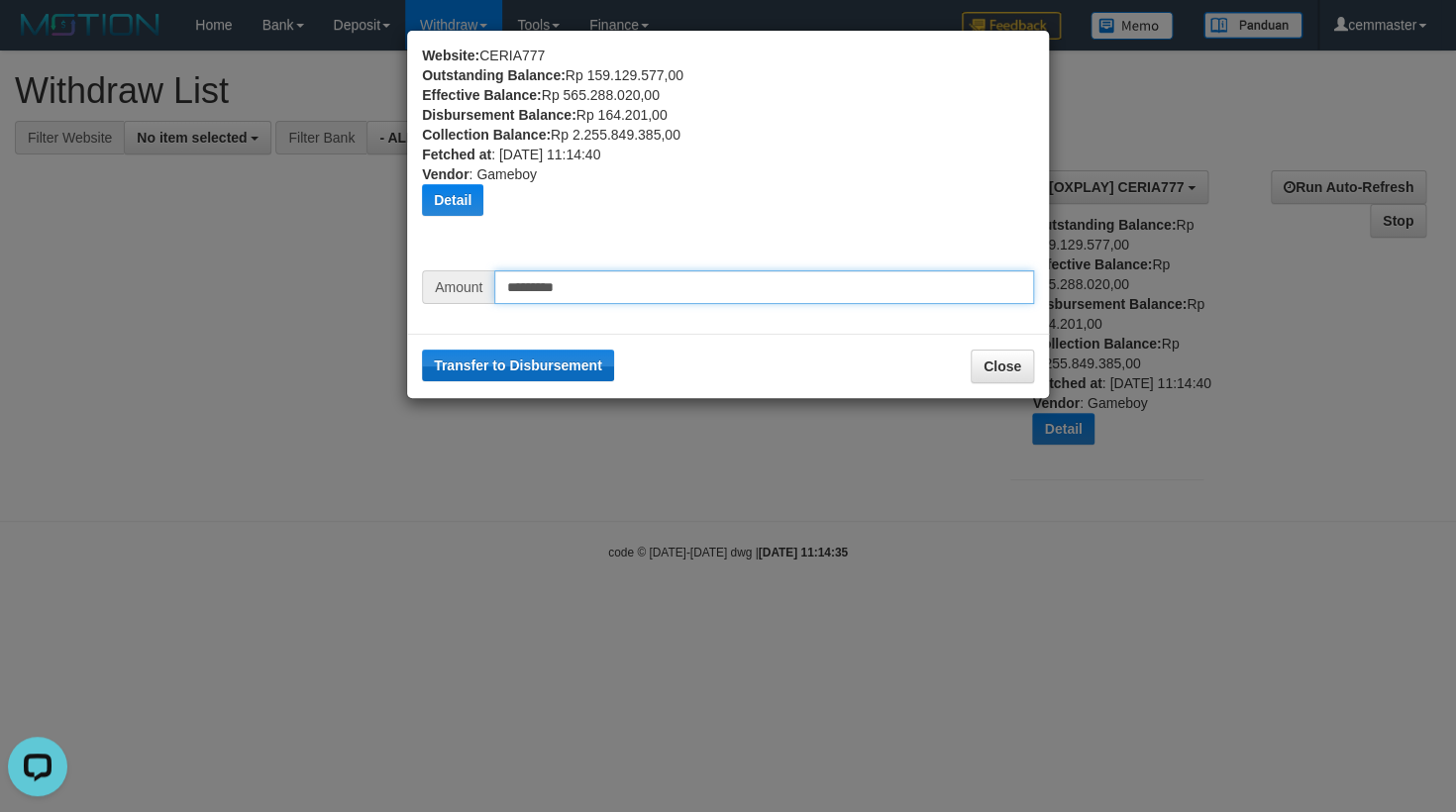 type on "*********" 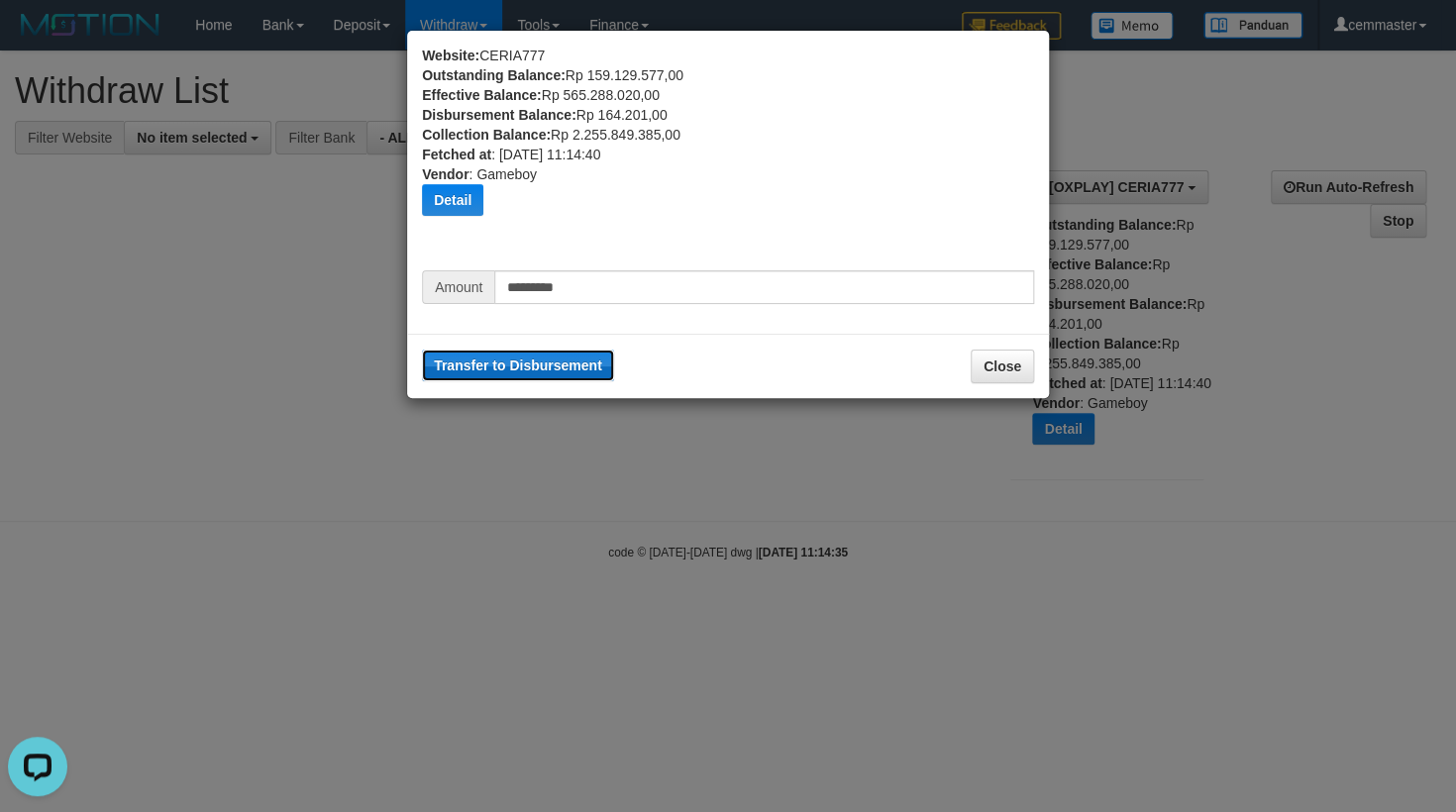 click on "Transfer to Disbursement" at bounding box center (518, 365) 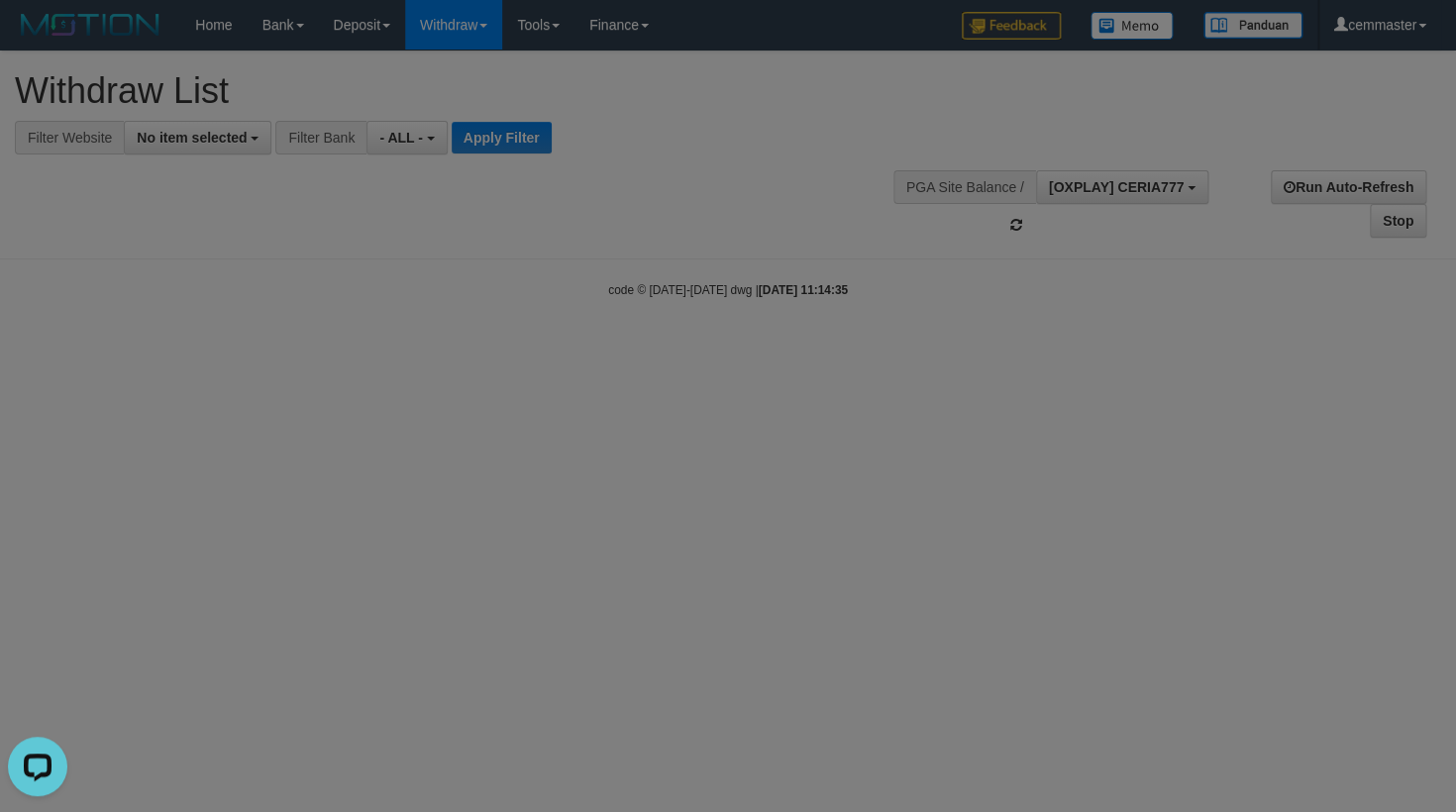 type 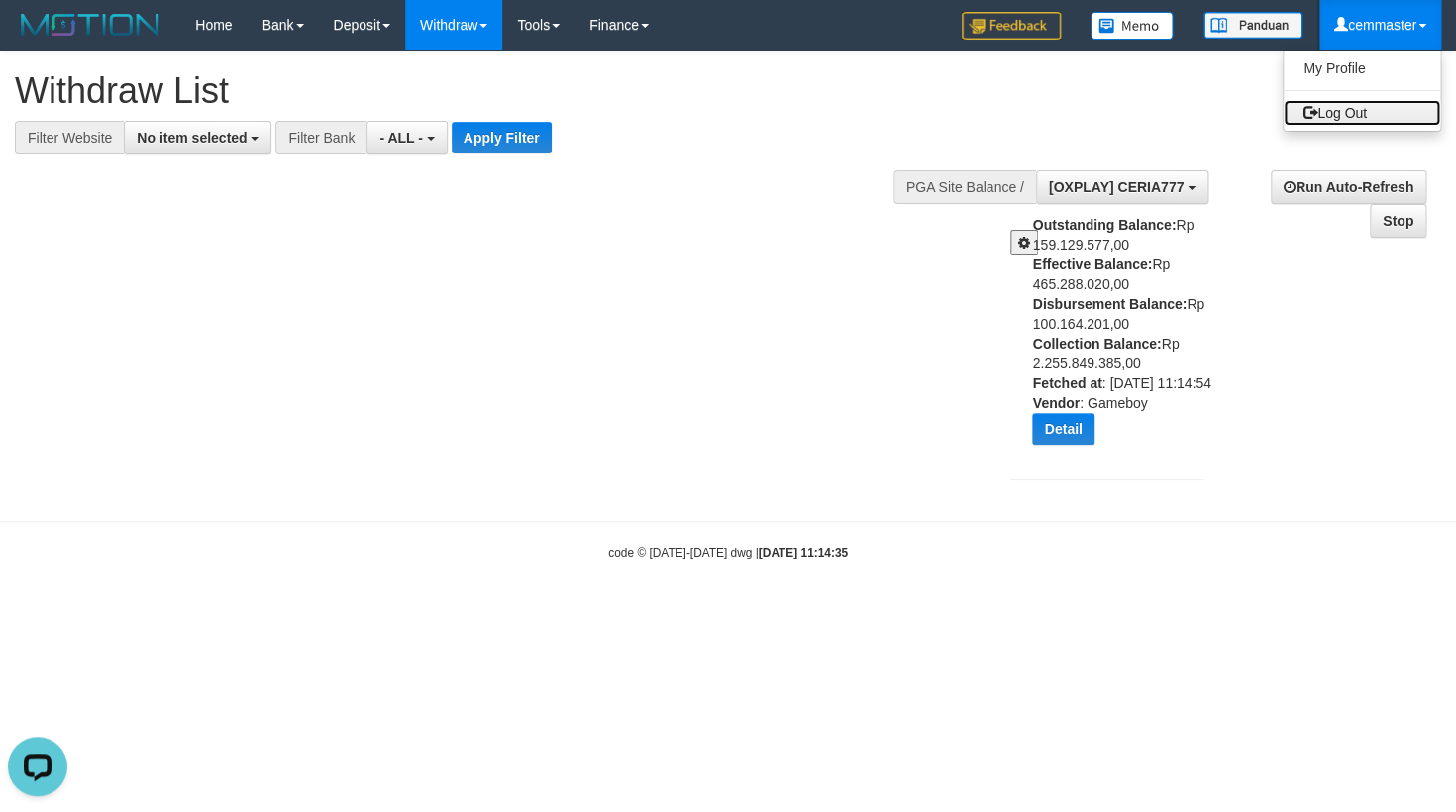 click on "My Profile
Log Out" at bounding box center (1362, 90) 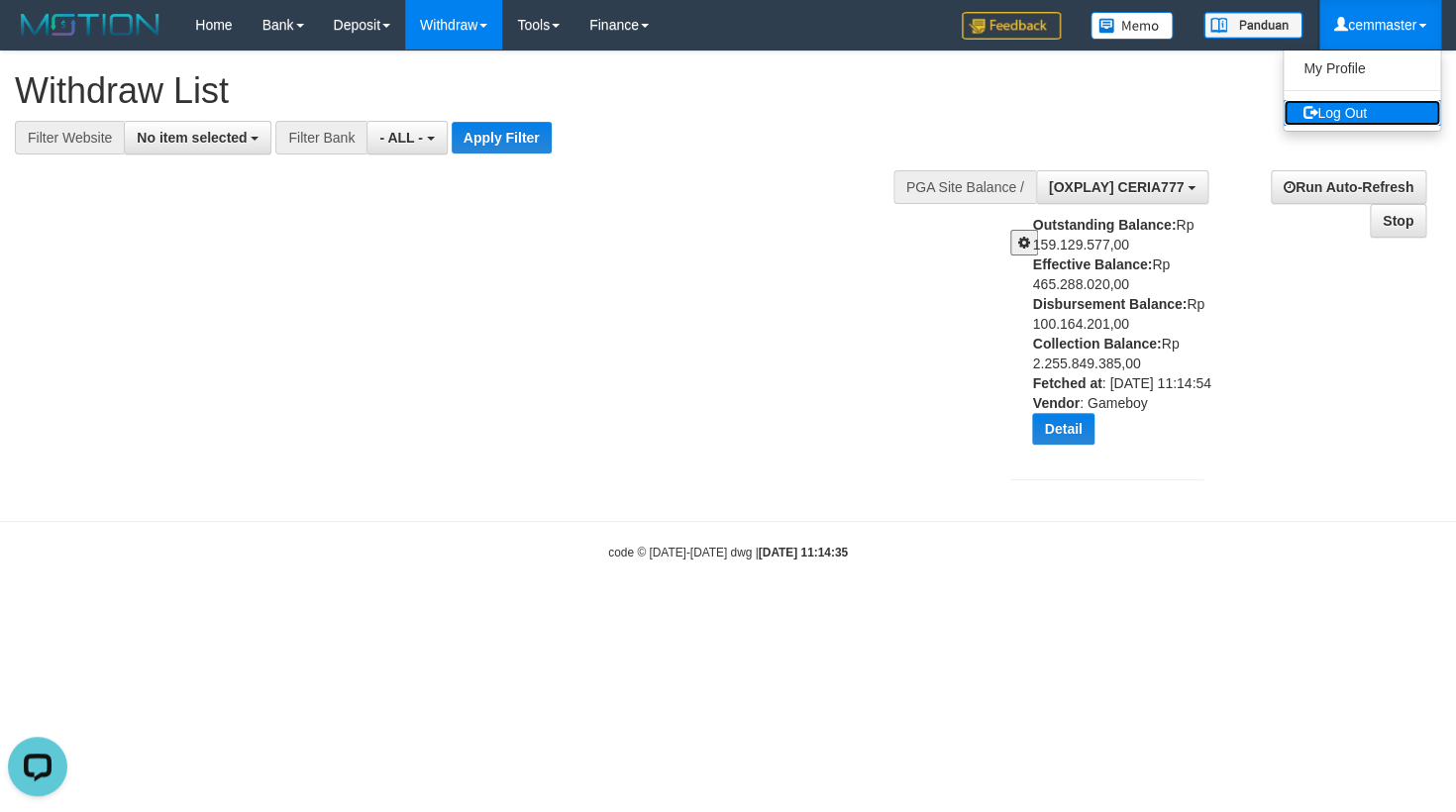 click on "Log Out" at bounding box center [1362, 113] 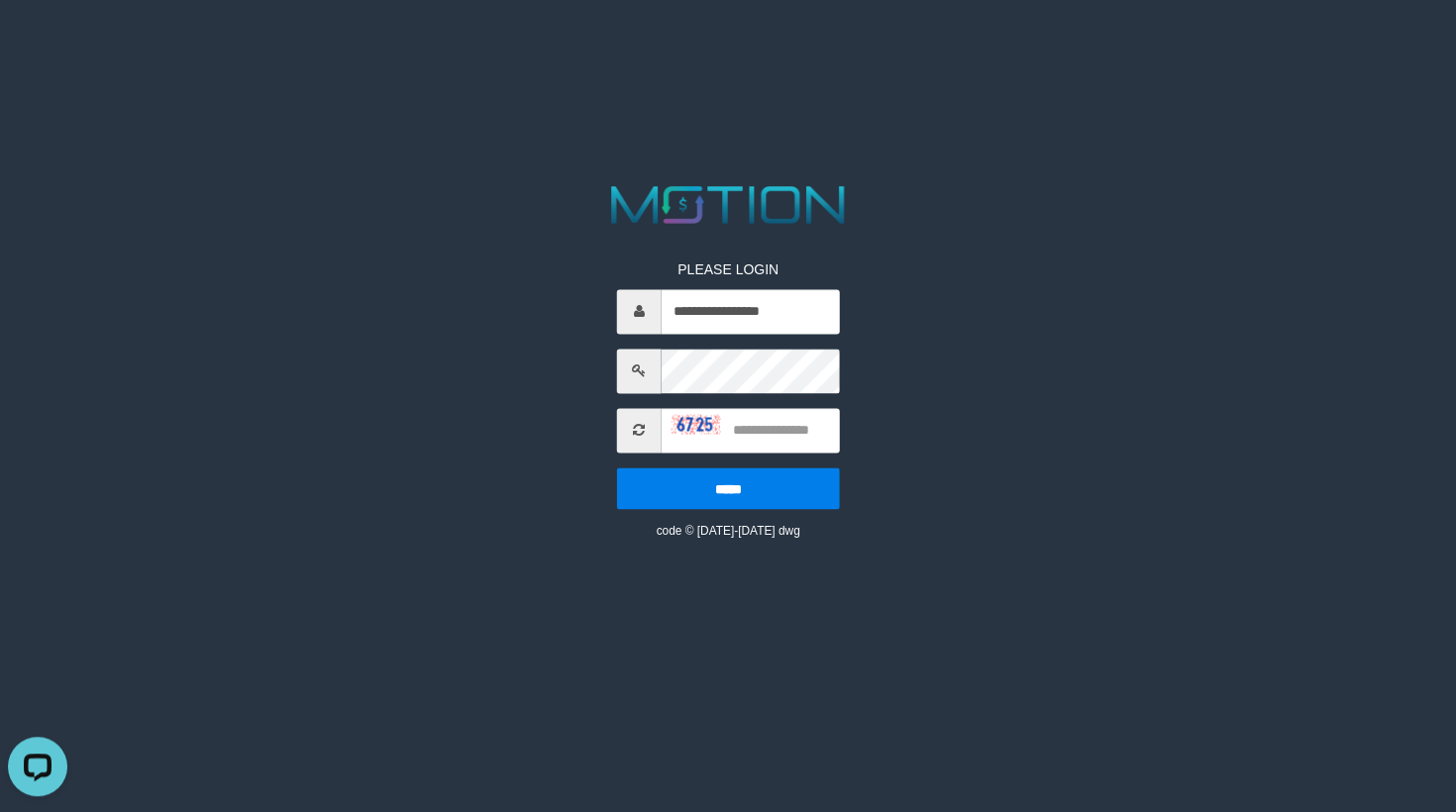 scroll, scrollTop: 0, scrollLeft: 0, axis: both 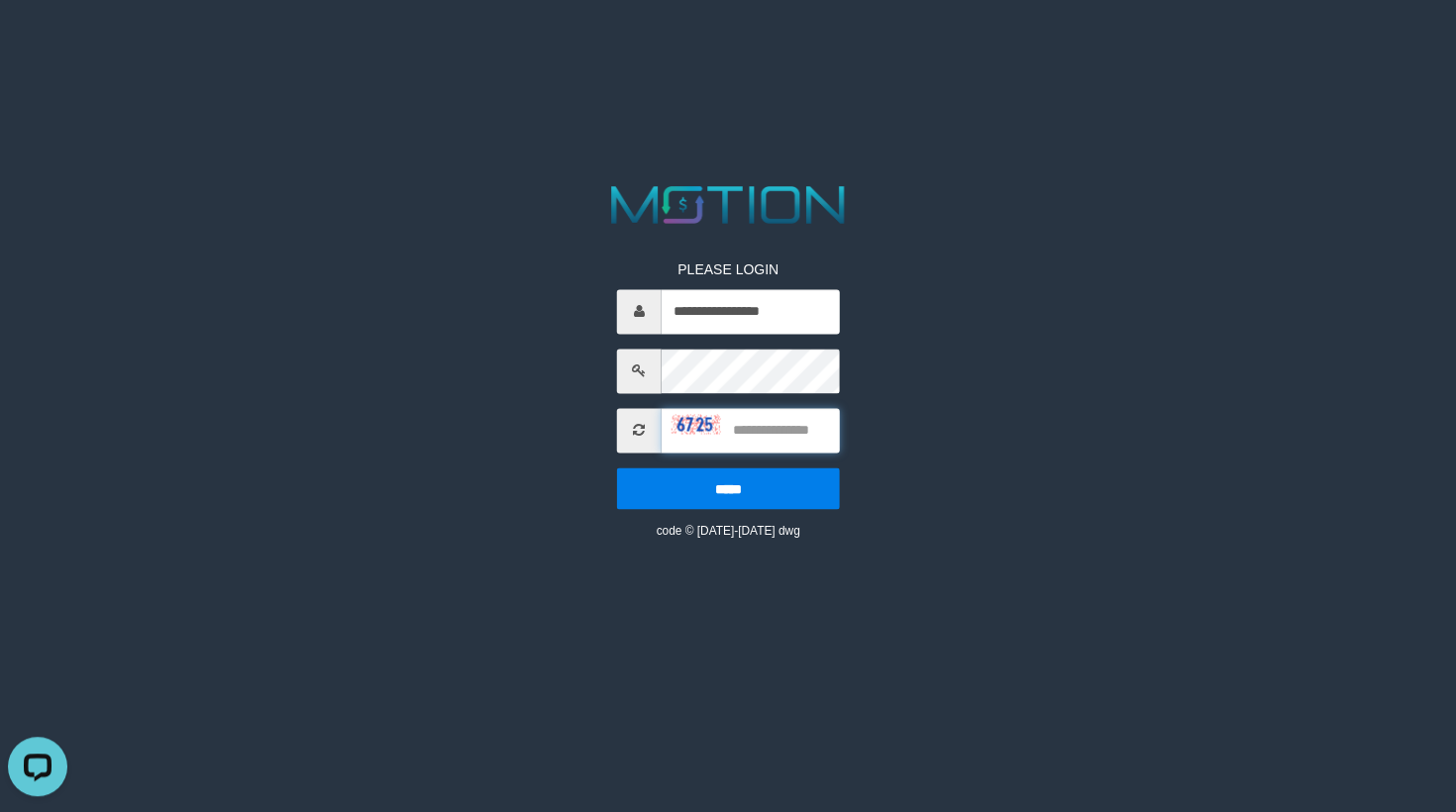 drag, startPoint x: 780, startPoint y: 442, endPoint x: 942, endPoint y: 329, distance: 197.51709 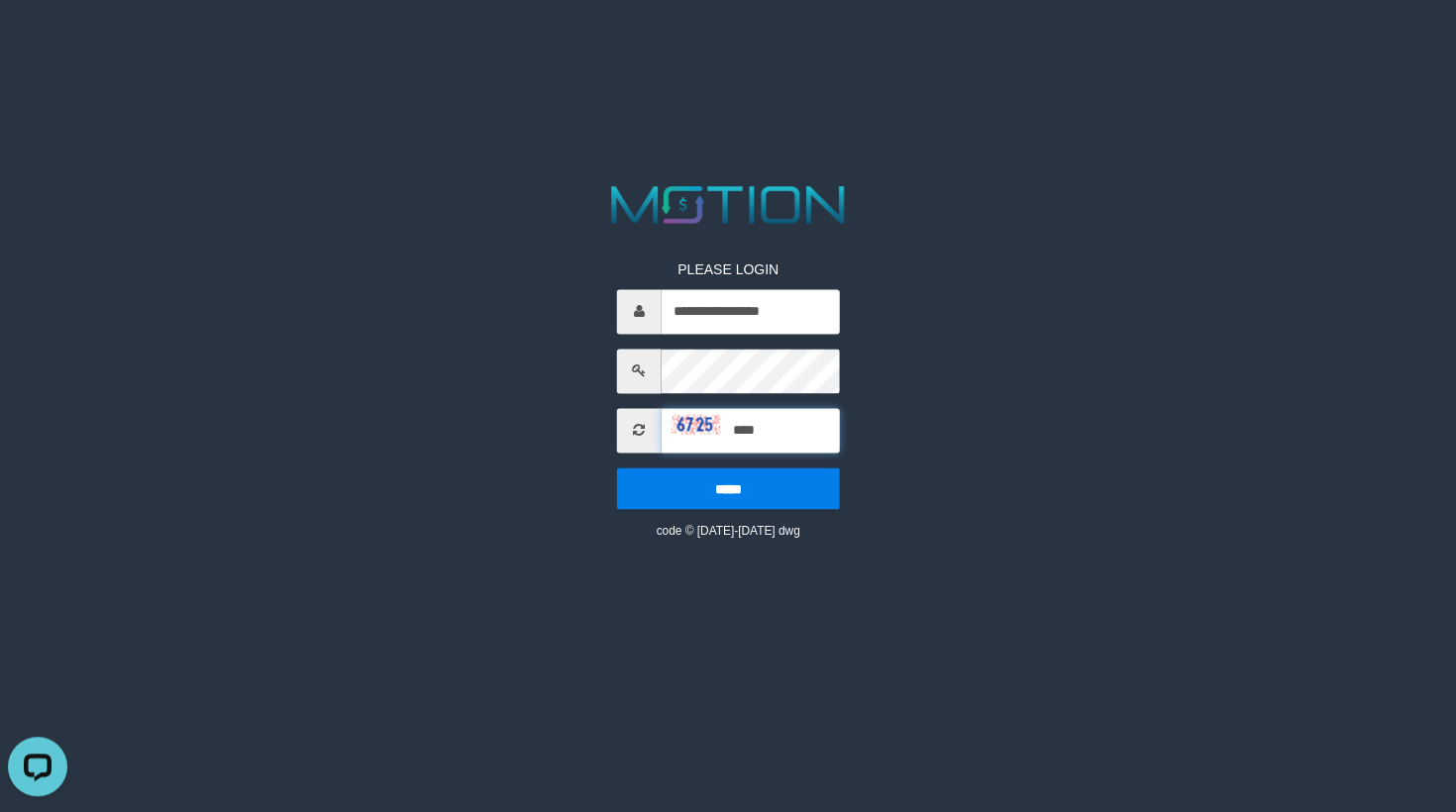 type on "****" 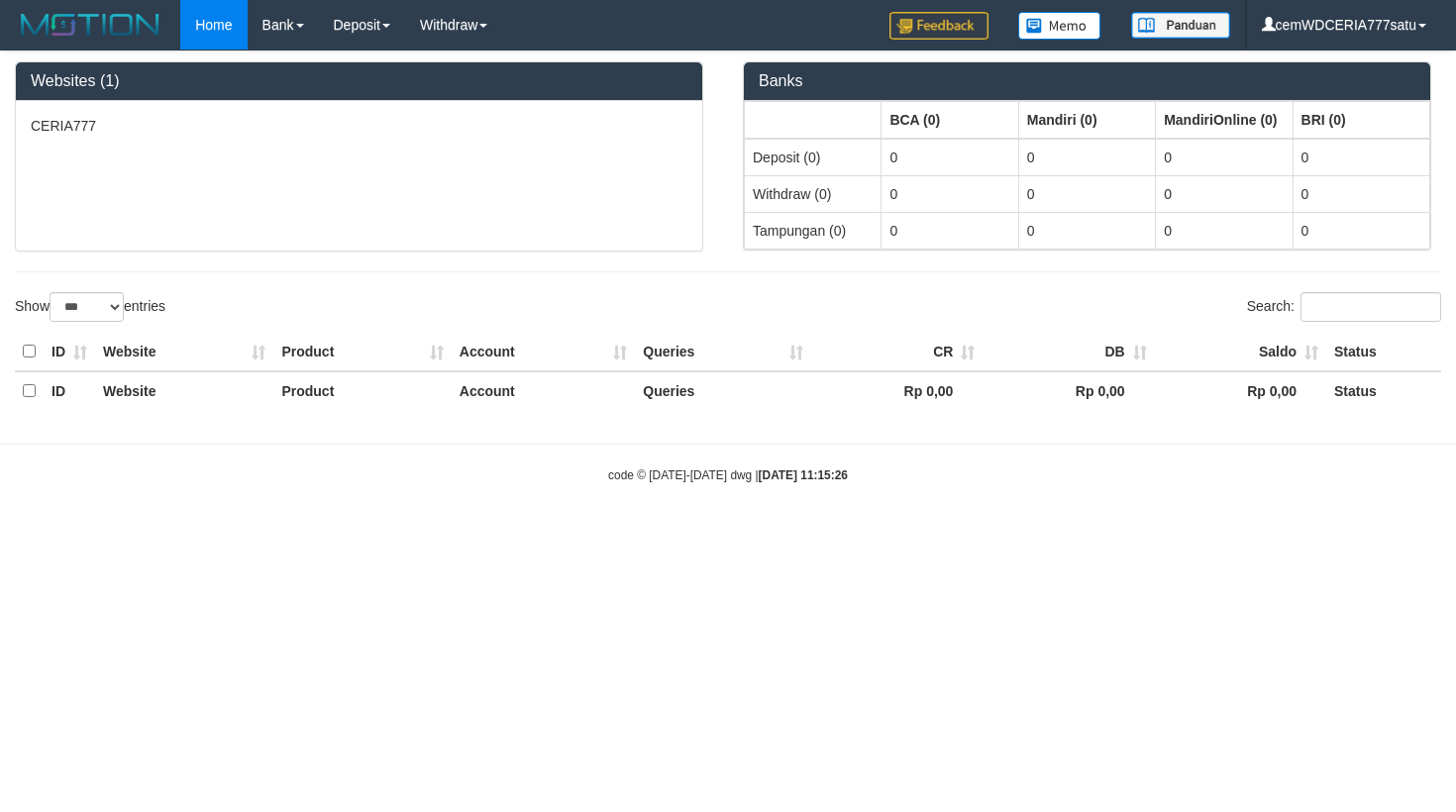 select on "***" 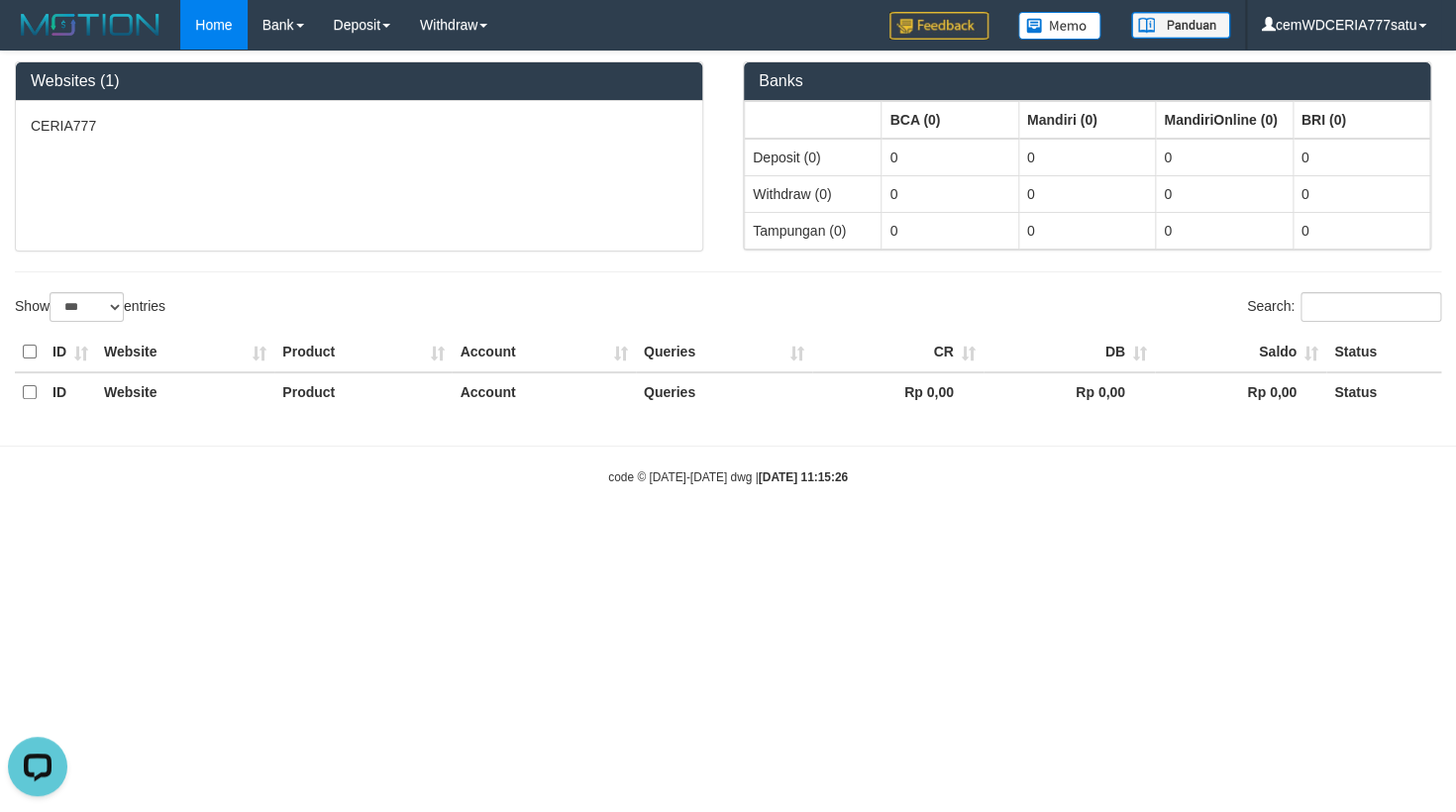 scroll, scrollTop: 0, scrollLeft: 0, axis: both 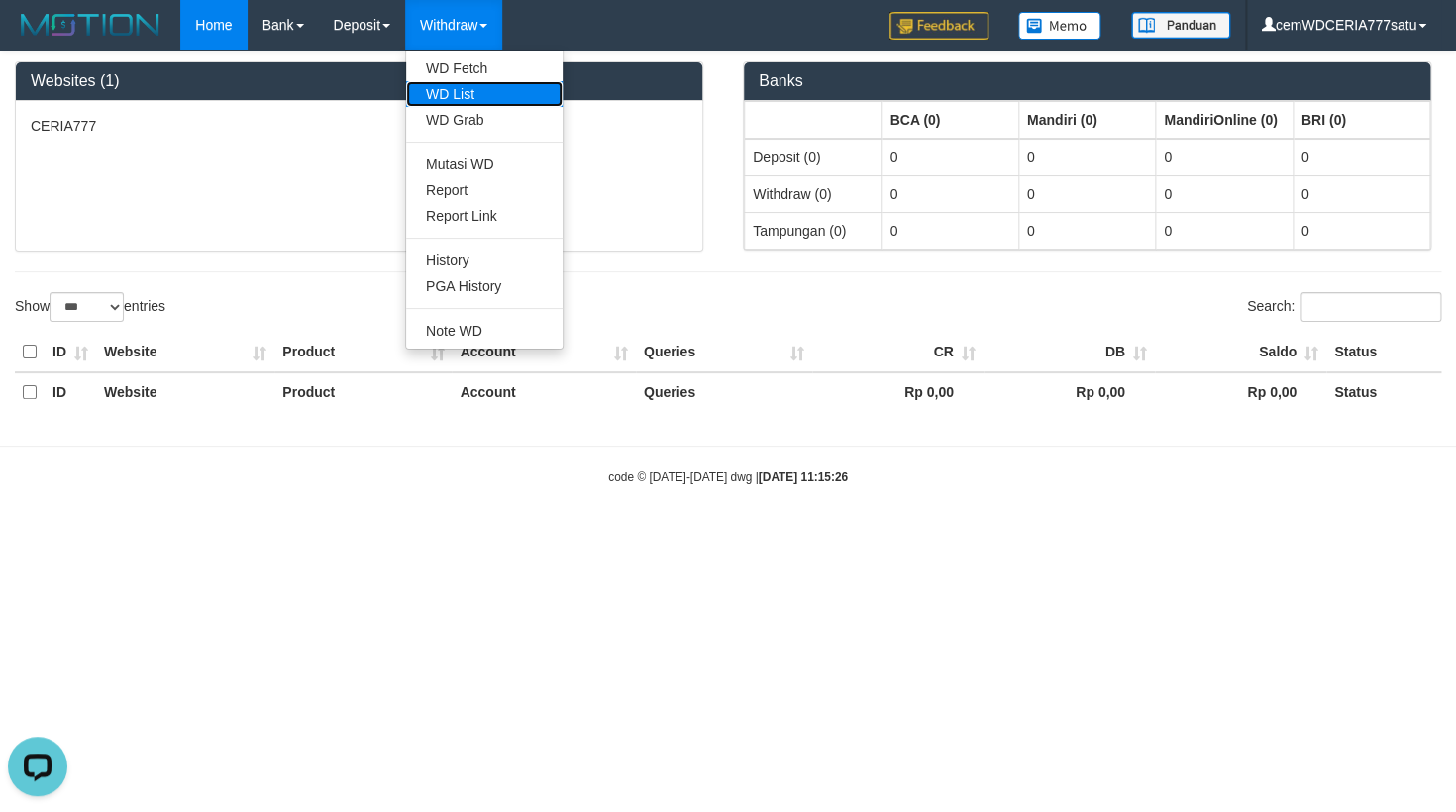 click on "WD List" at bounding box center [484, 94] 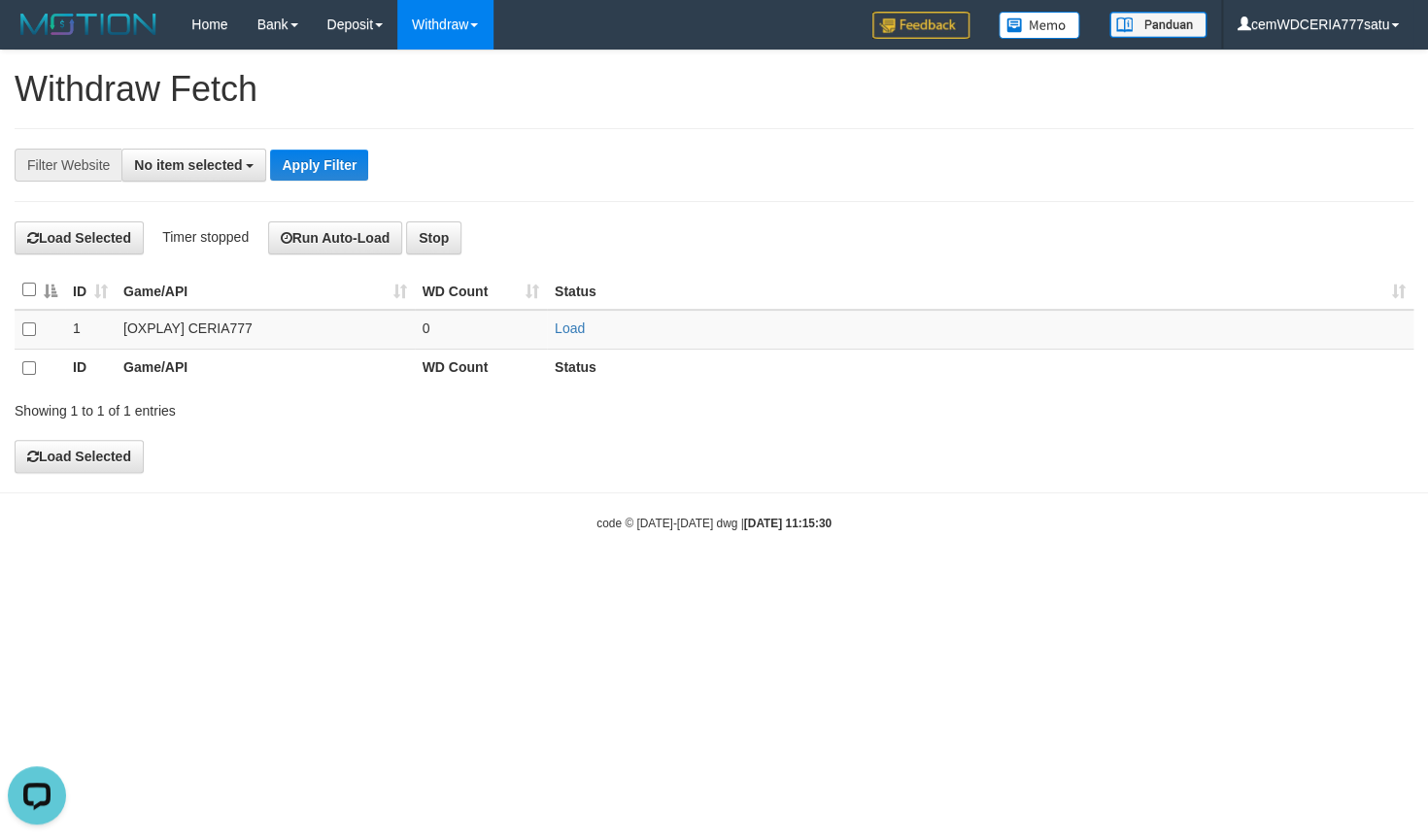 scroll, scrollTop: 0, scrollLeft: 0, axis: both 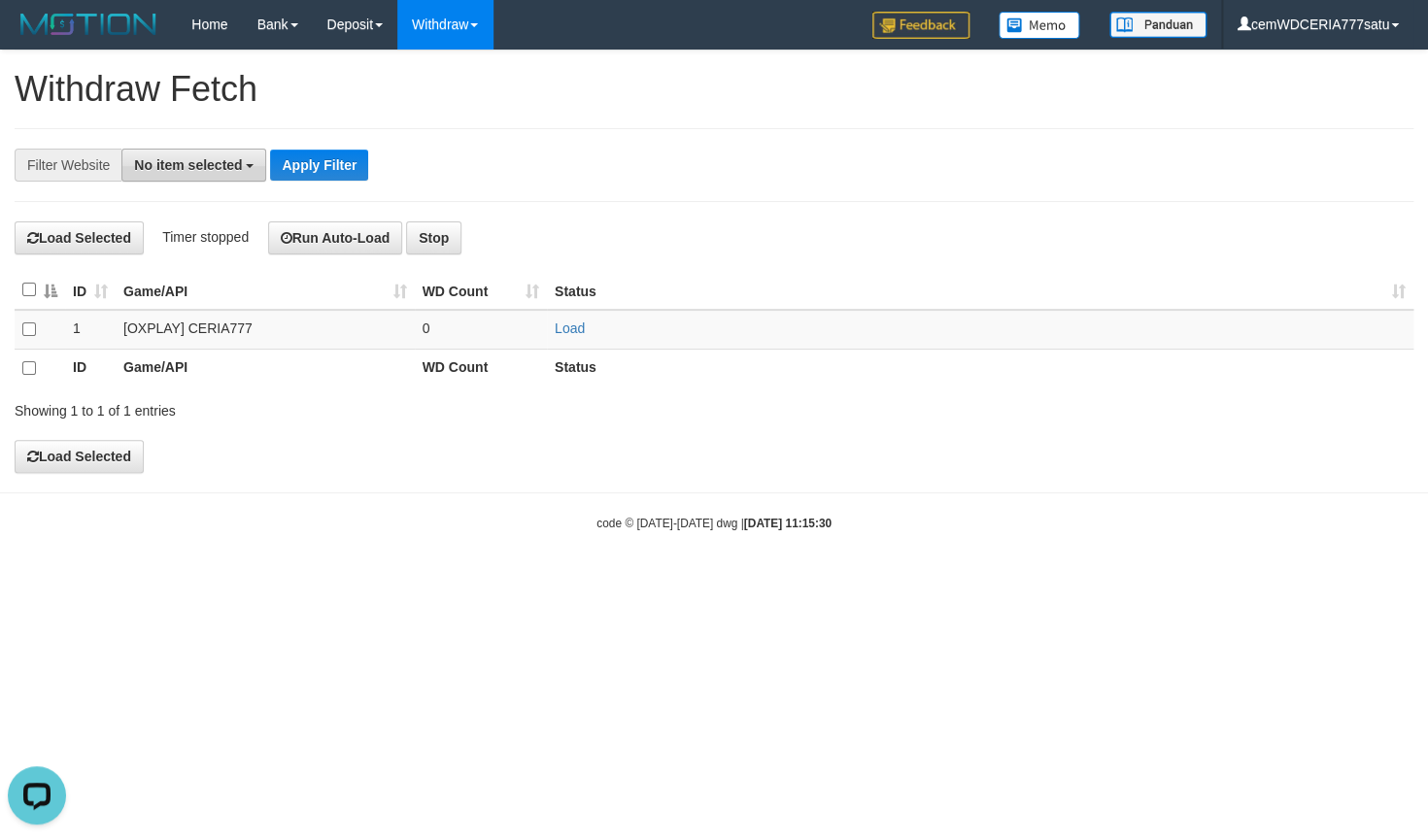 click on "No item selected" at bounding box center [193, 165] 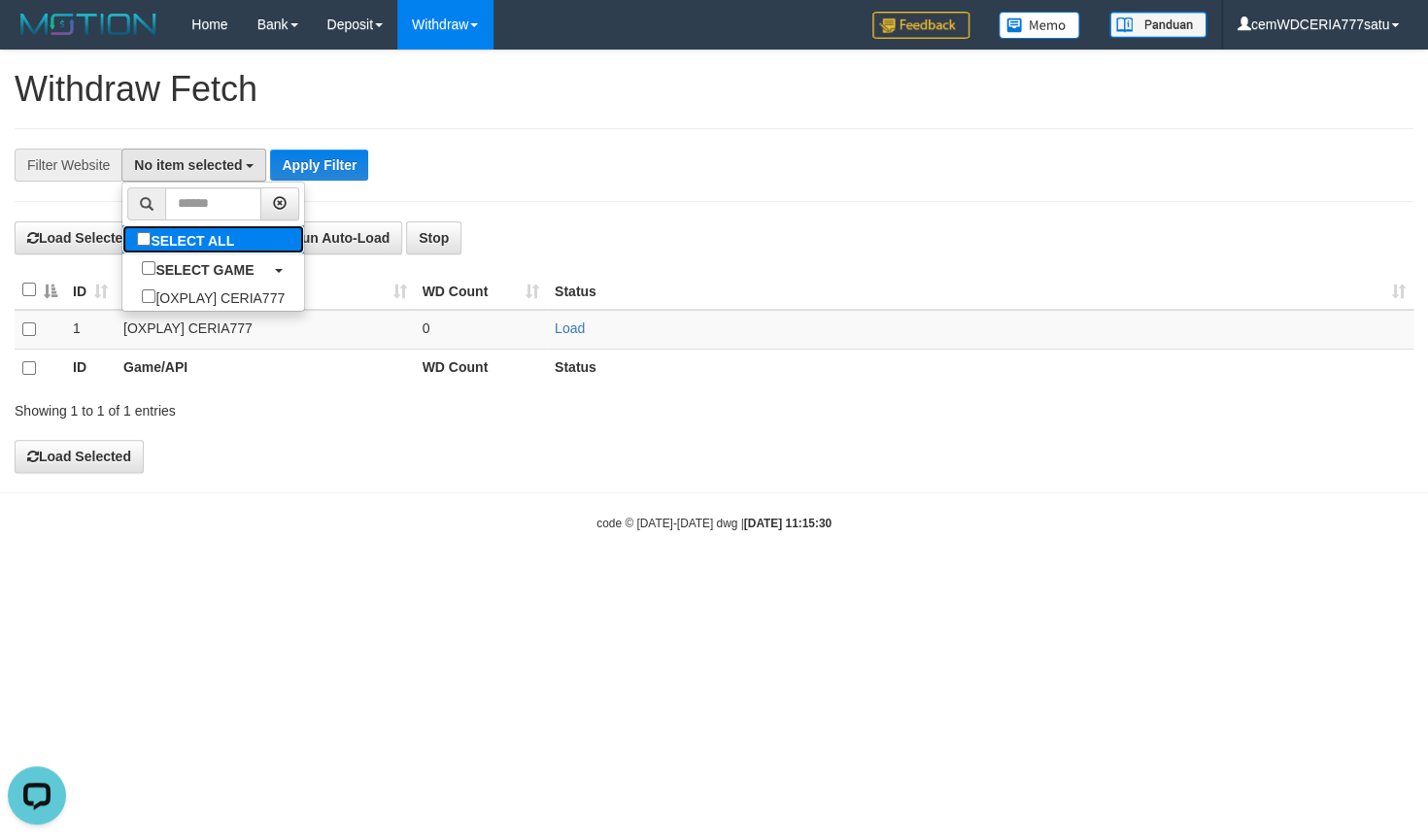 click on "SELECT ALL" at bounding box center (187, 239) 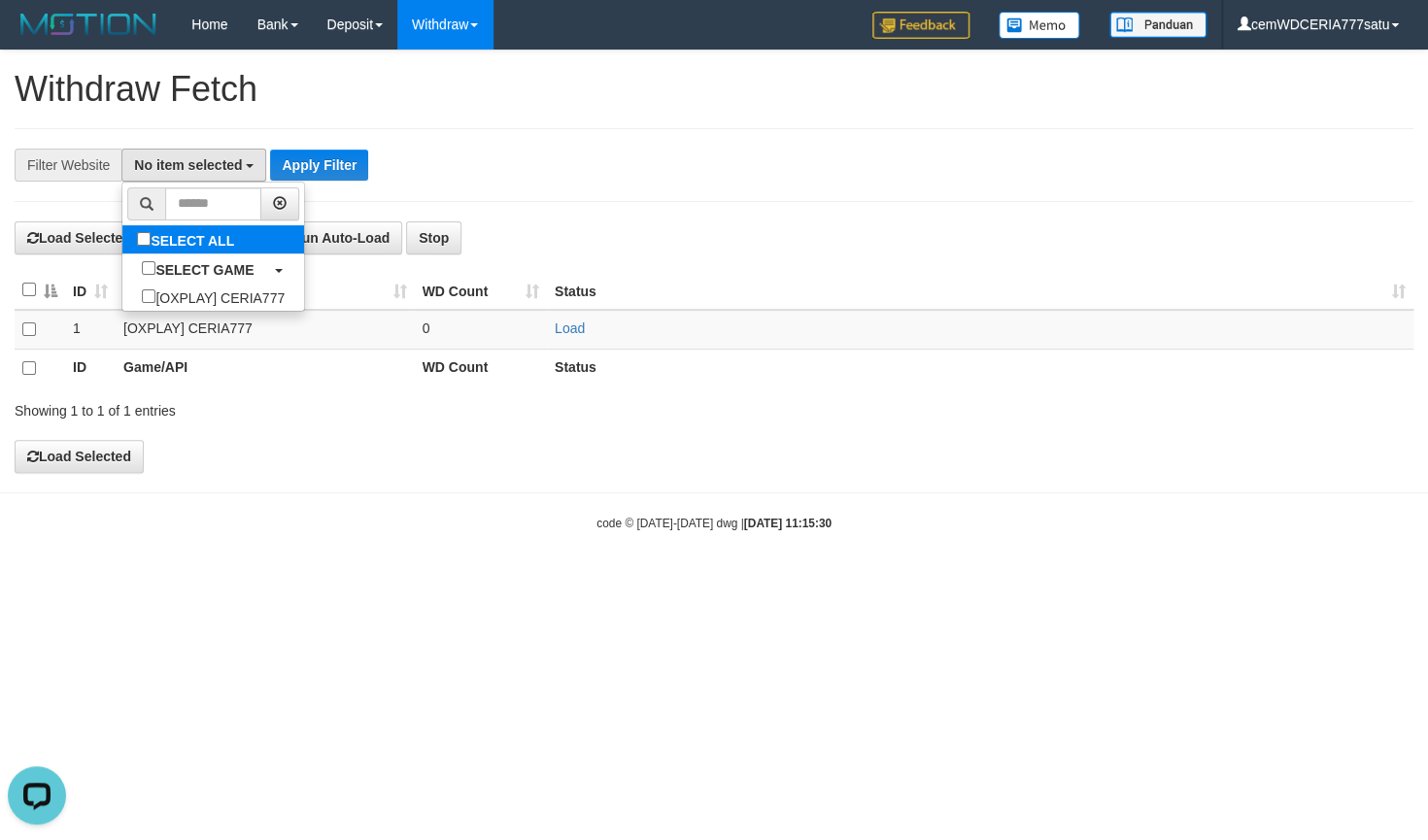 select on "****" 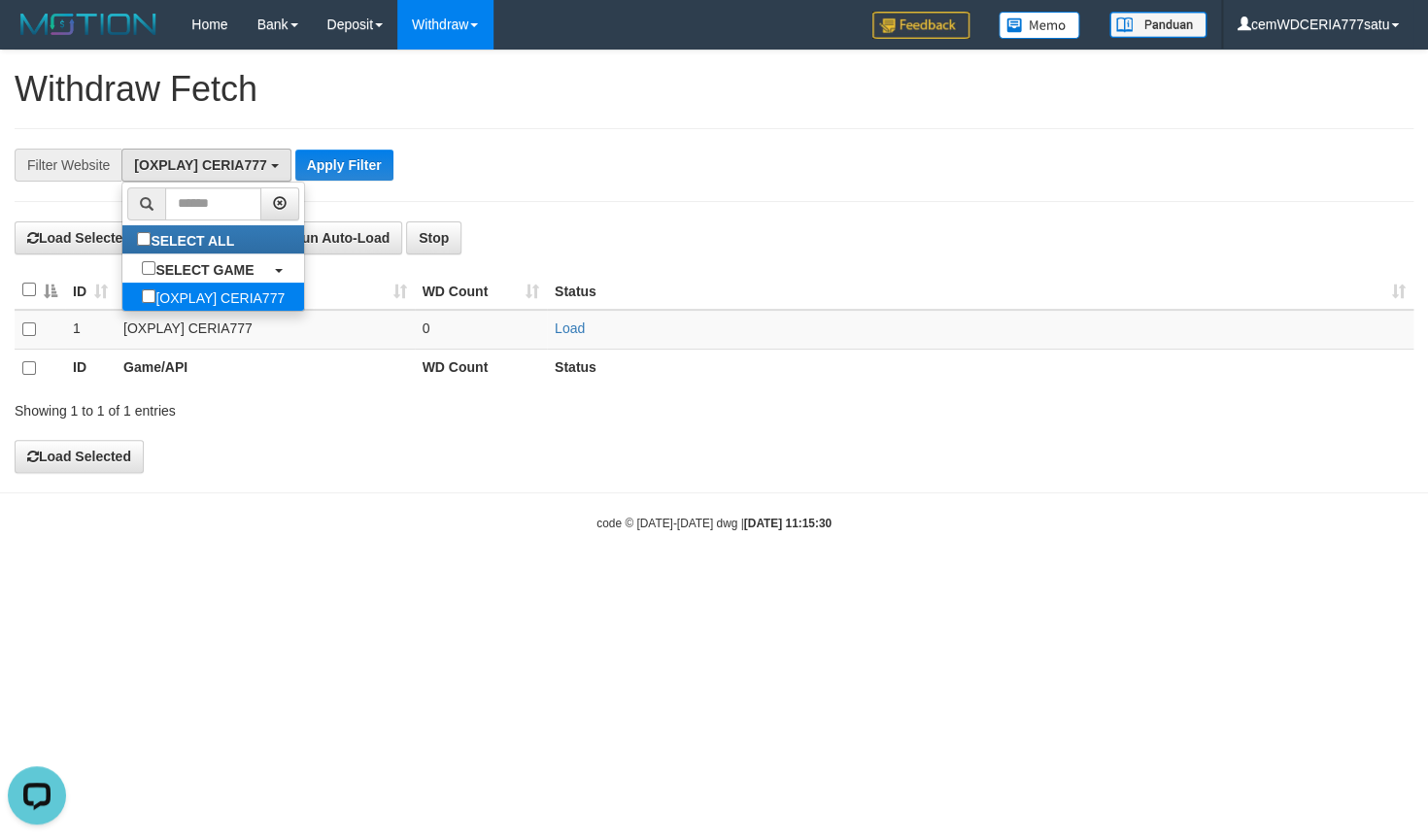 scroll, scrollTop: 17, scrollLeft: 0, axis: vertical 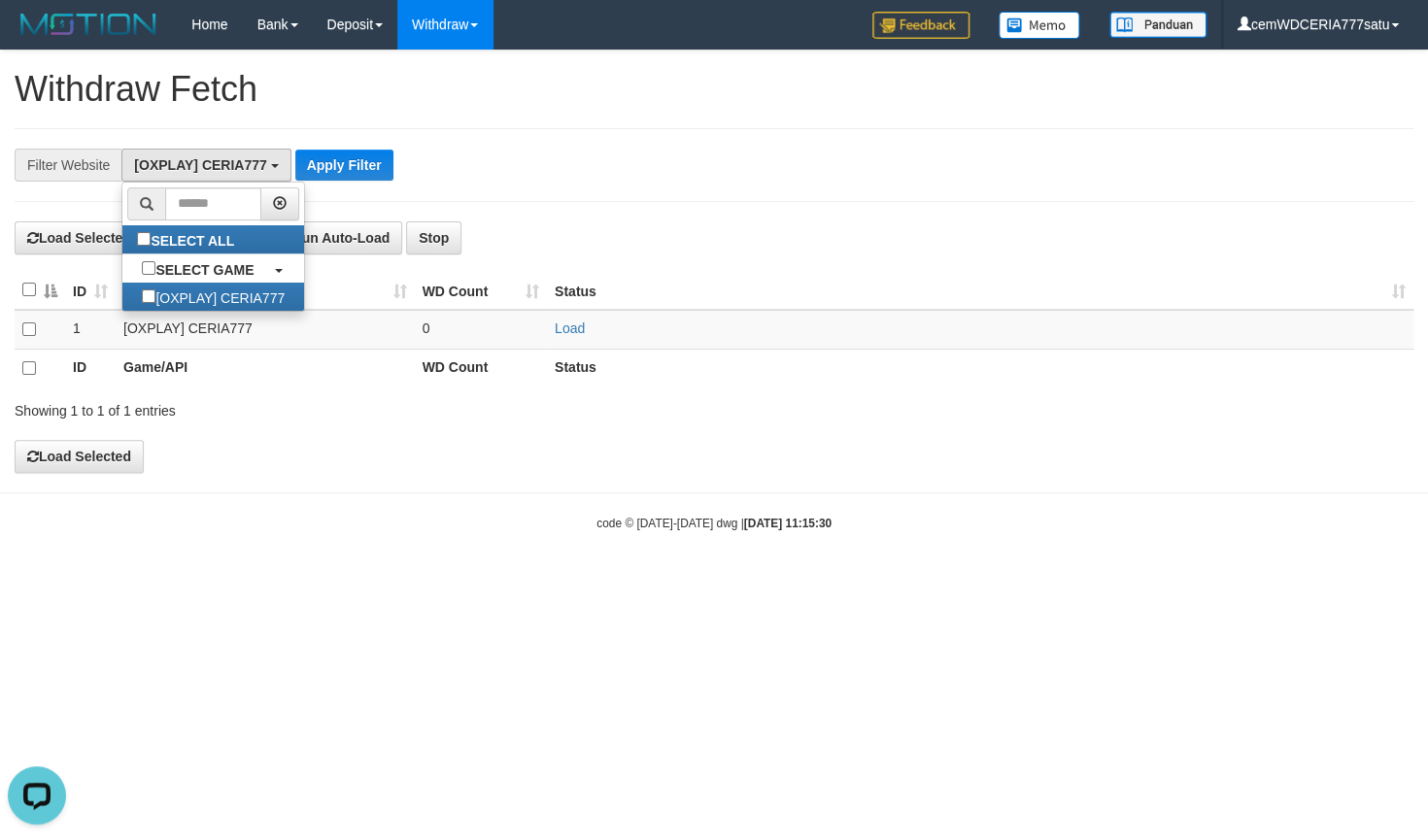 click on "**********" at bounding box center (714, 261) 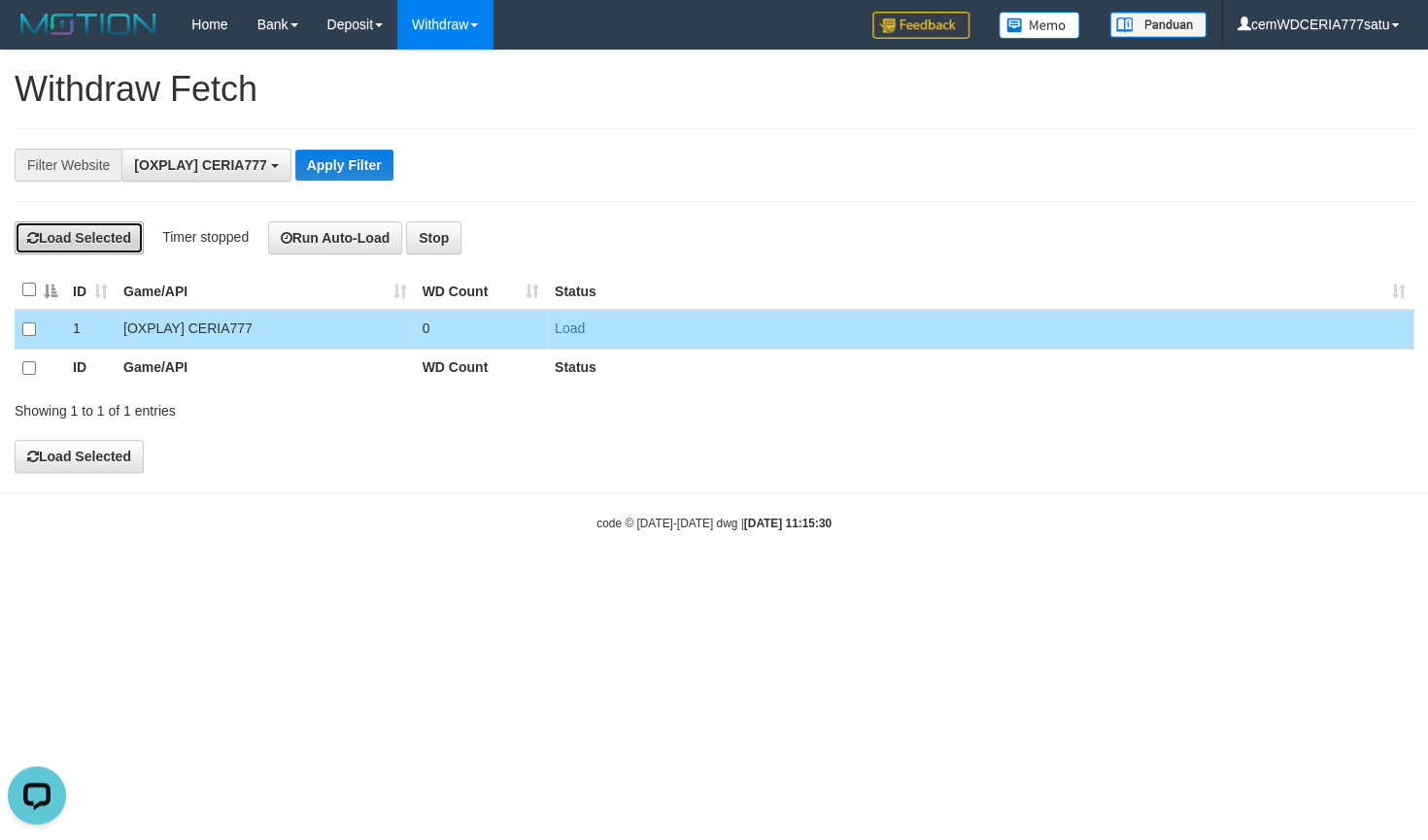 click on "Load Selected" at bounding box center [79, 238] 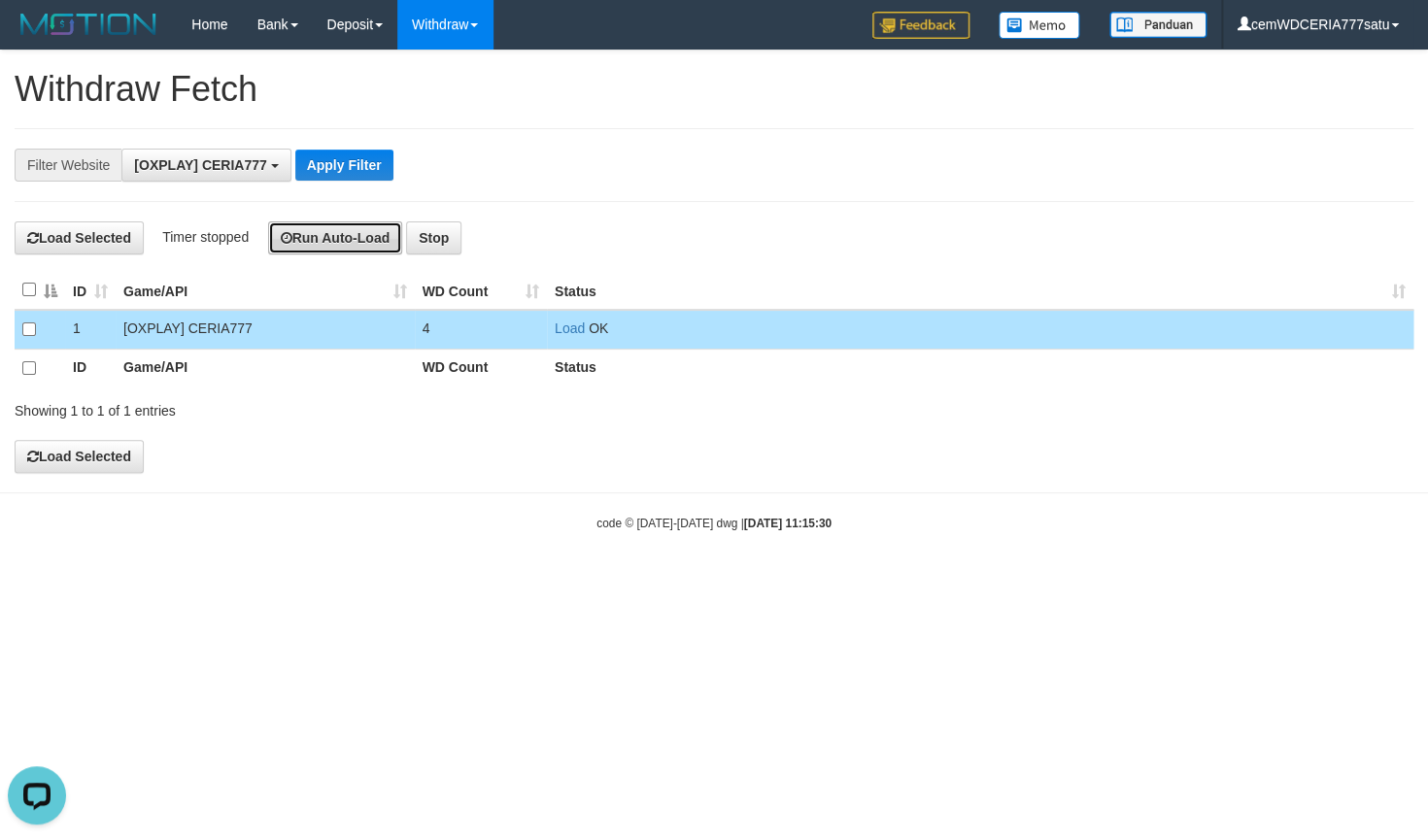 click on "Run Auto-Load" at bounding box center [335, 238] 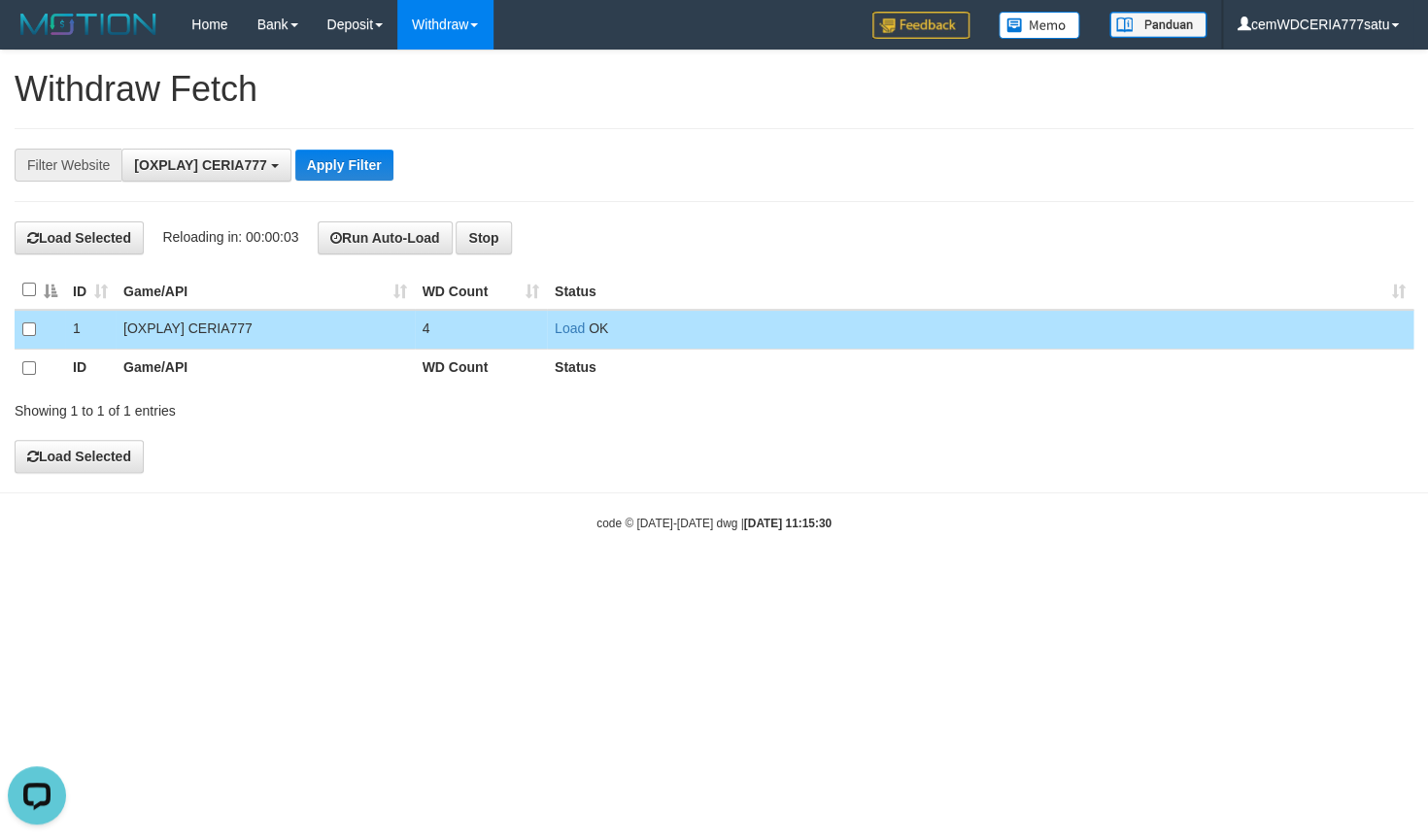 click on "Toggle navigation
Home
Bank
Account List
Load
By Website
Group
[OXPLAY]													CERIA777
Mutasi Bank
Search
Sync
Note Mutasi
Deposit
DPS Fetch
DPS List
History
PGA History
Note DPS -" at bounding box center [714, 290] 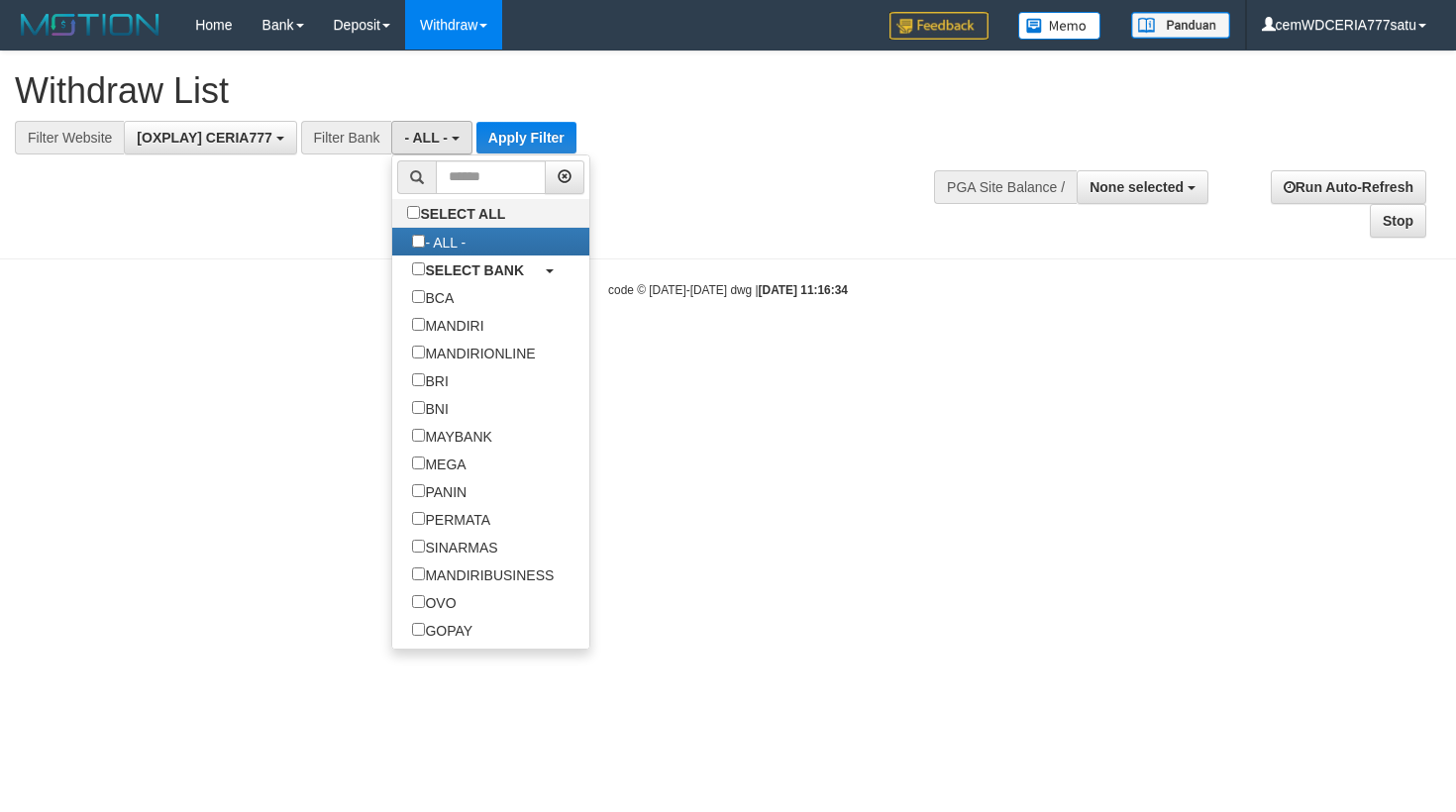 select 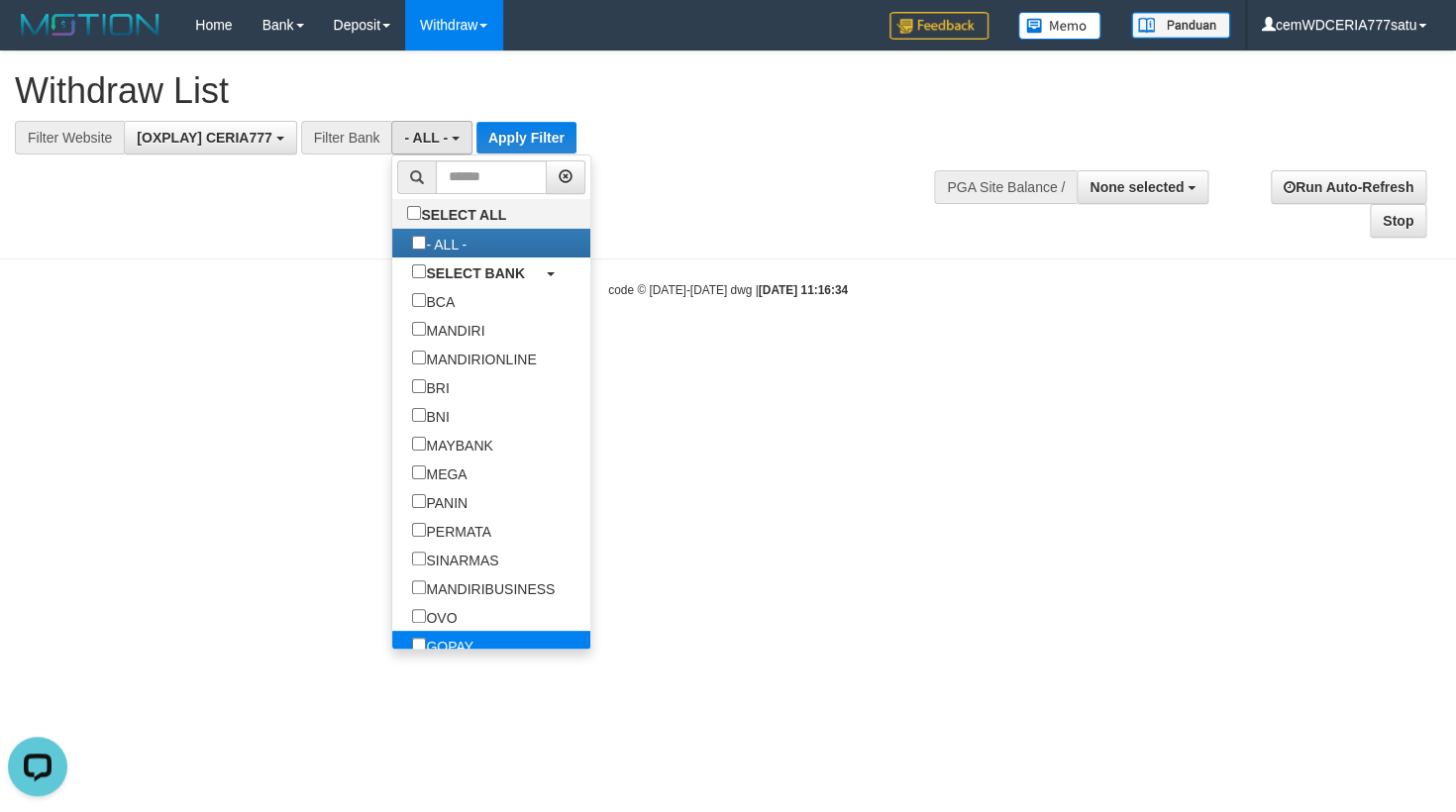 scroll, scrollTop: 0, scrollLeft: 0, axis: both 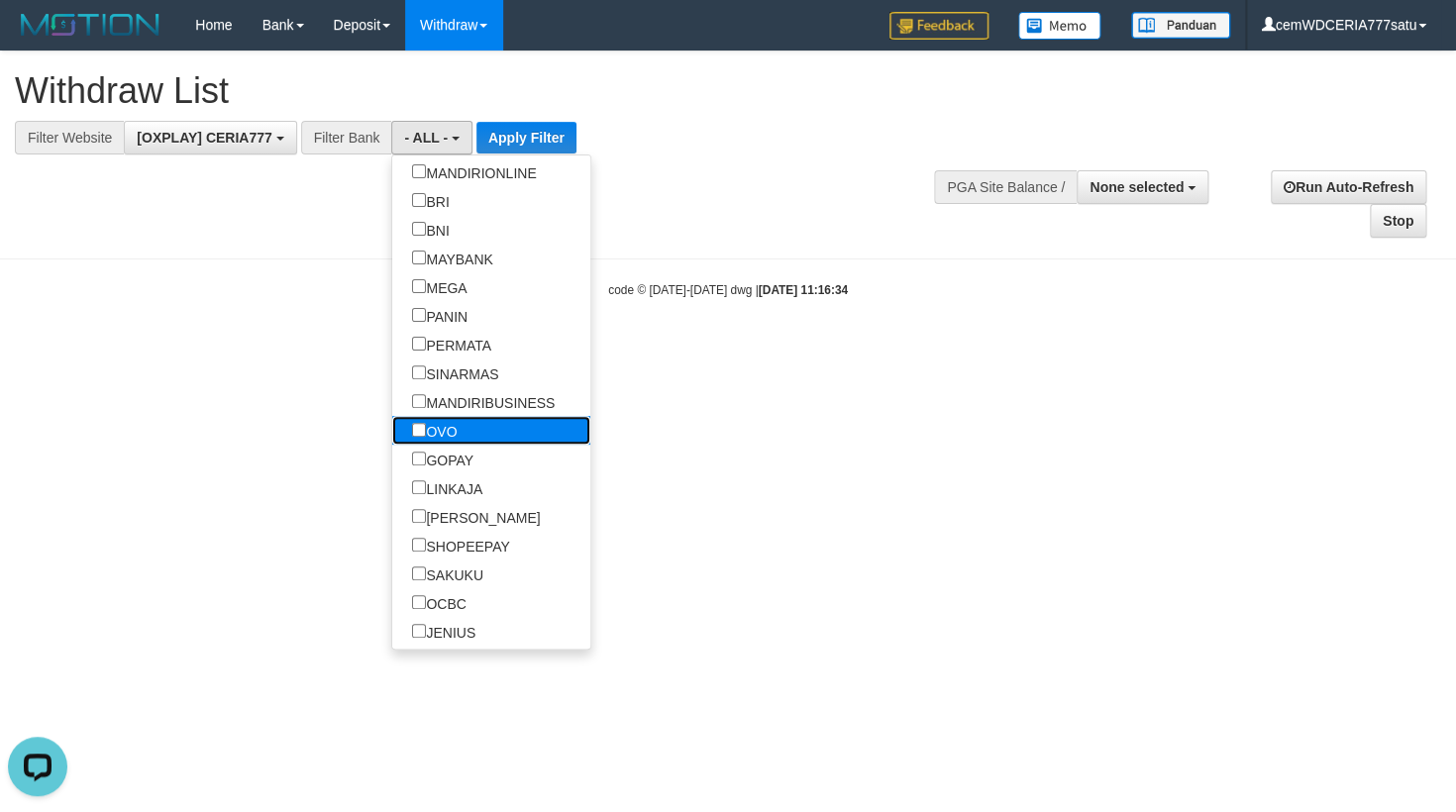 click on "OVO" at bounding box center (434, 430) 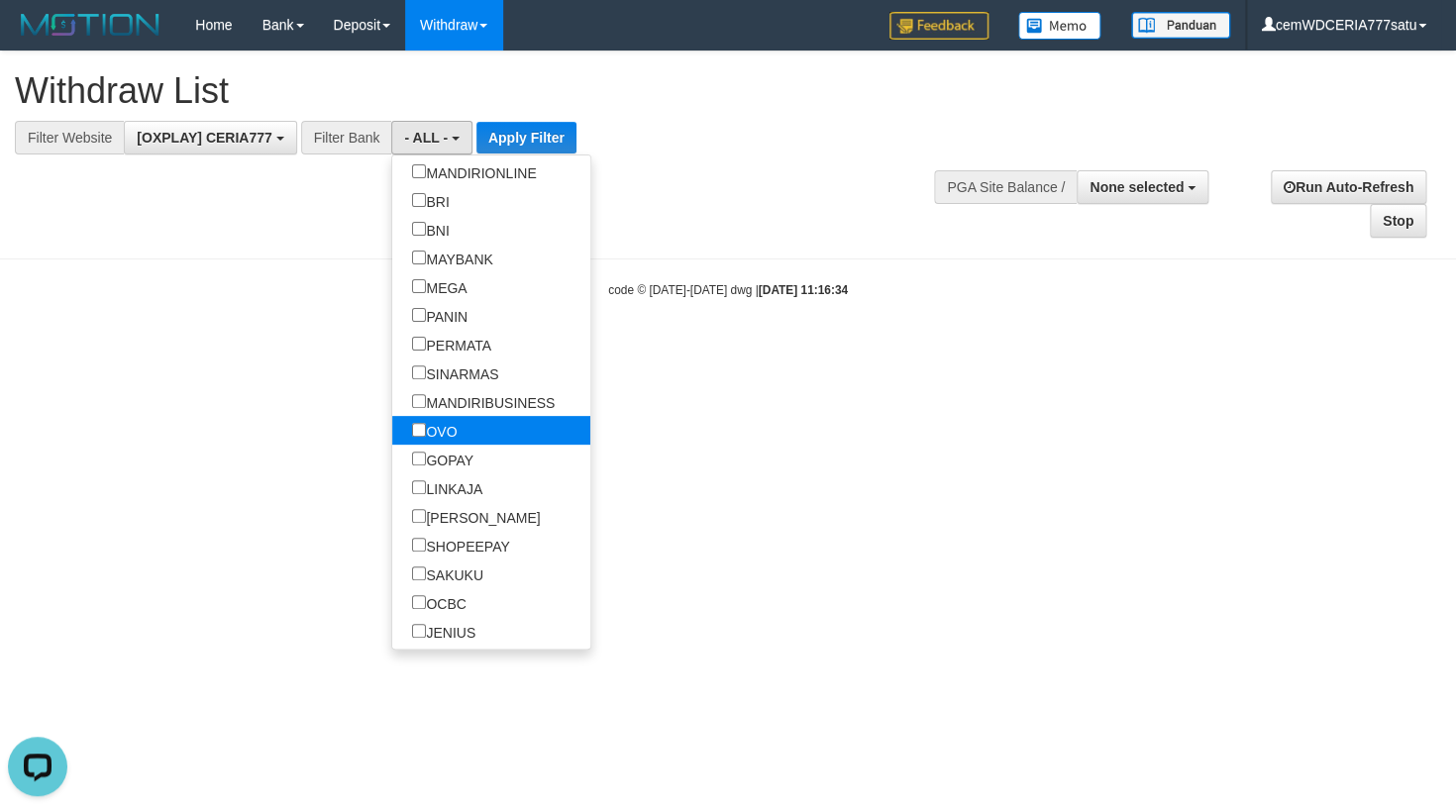 select on "***" 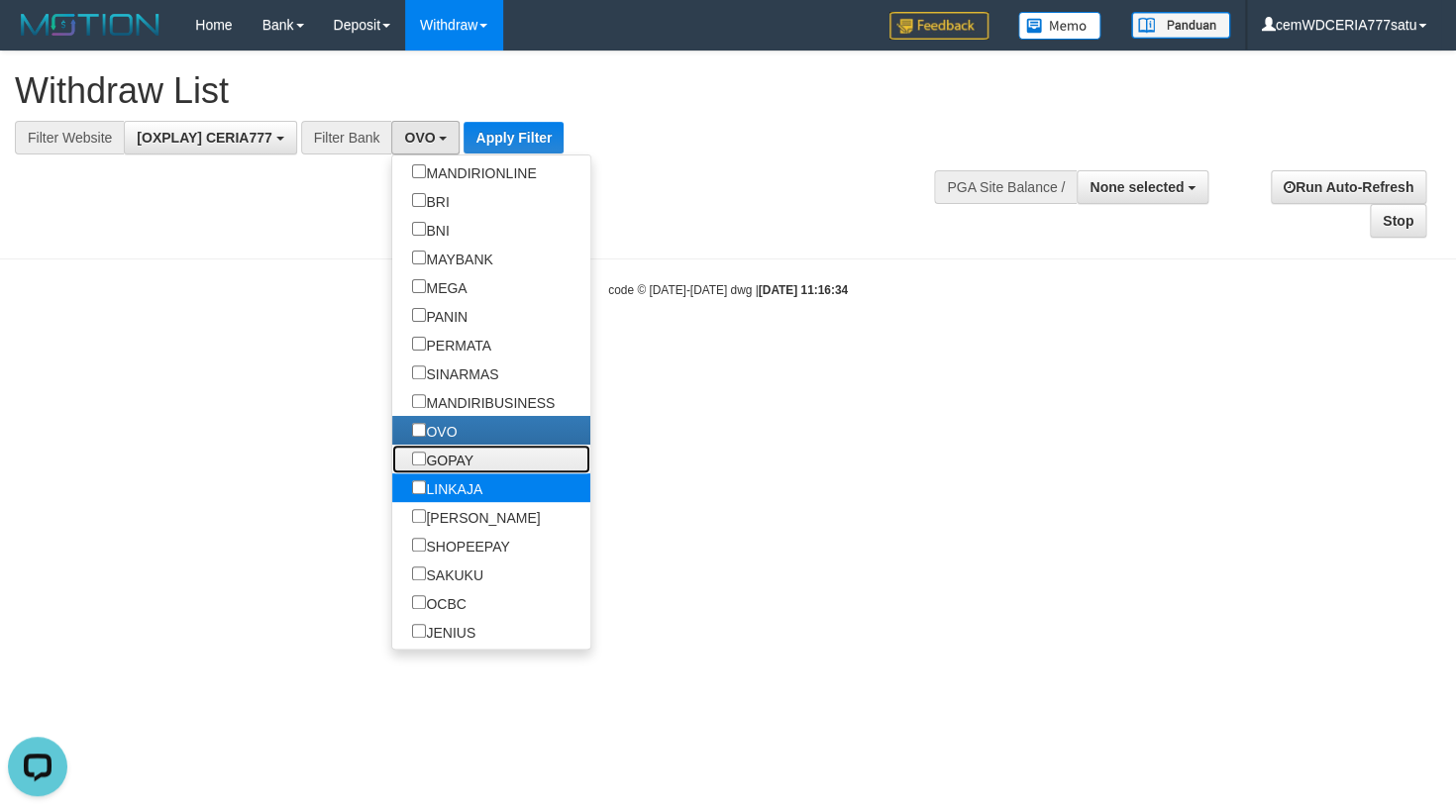 drag, startPoint x: 352, startPoint y: 457, endPoint x: 354, endPoint y: 489, distance: 32.06244 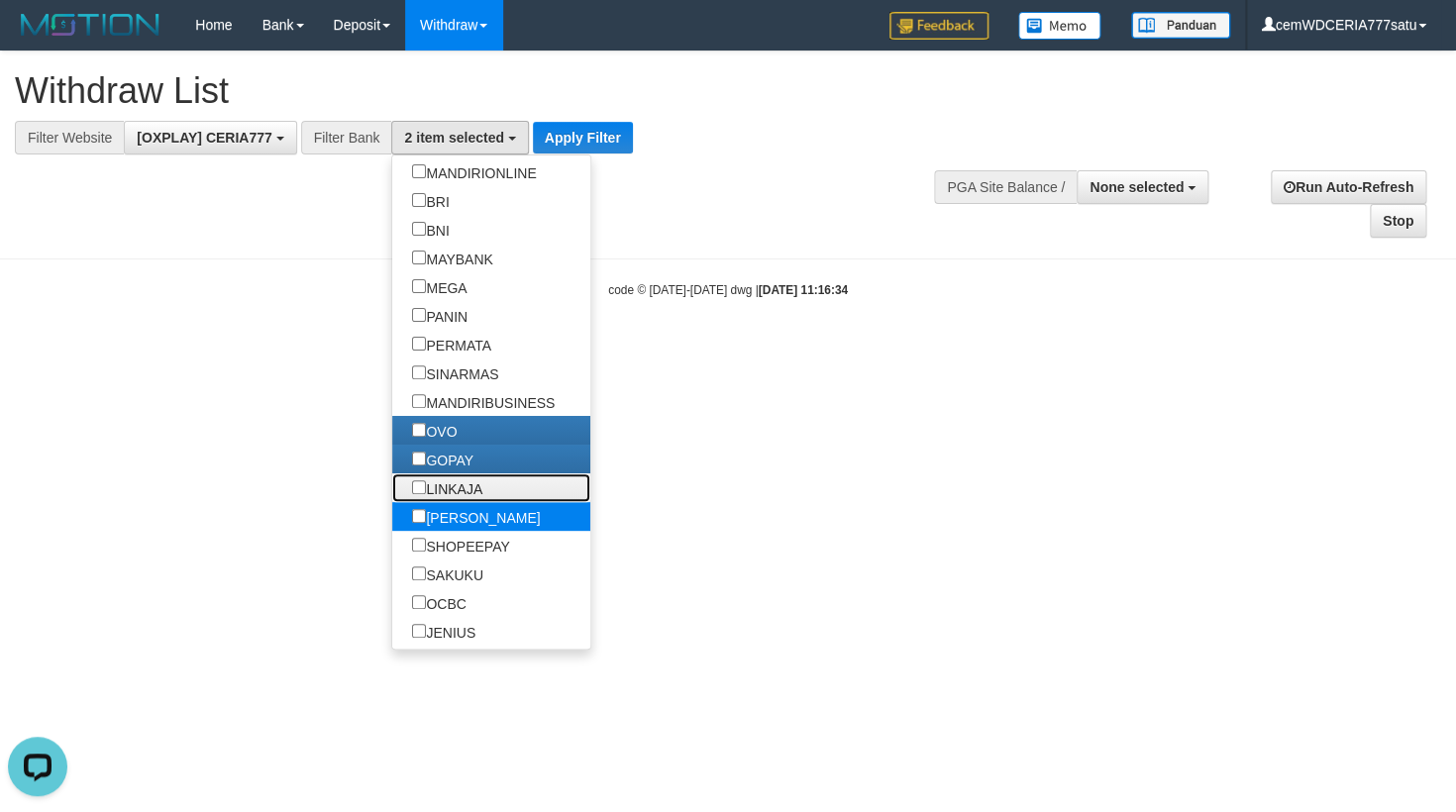 drag, startPoint x: 354, startPoint y: 490, endPoint x: 361, endPoint y: 506, distance: 17.464249 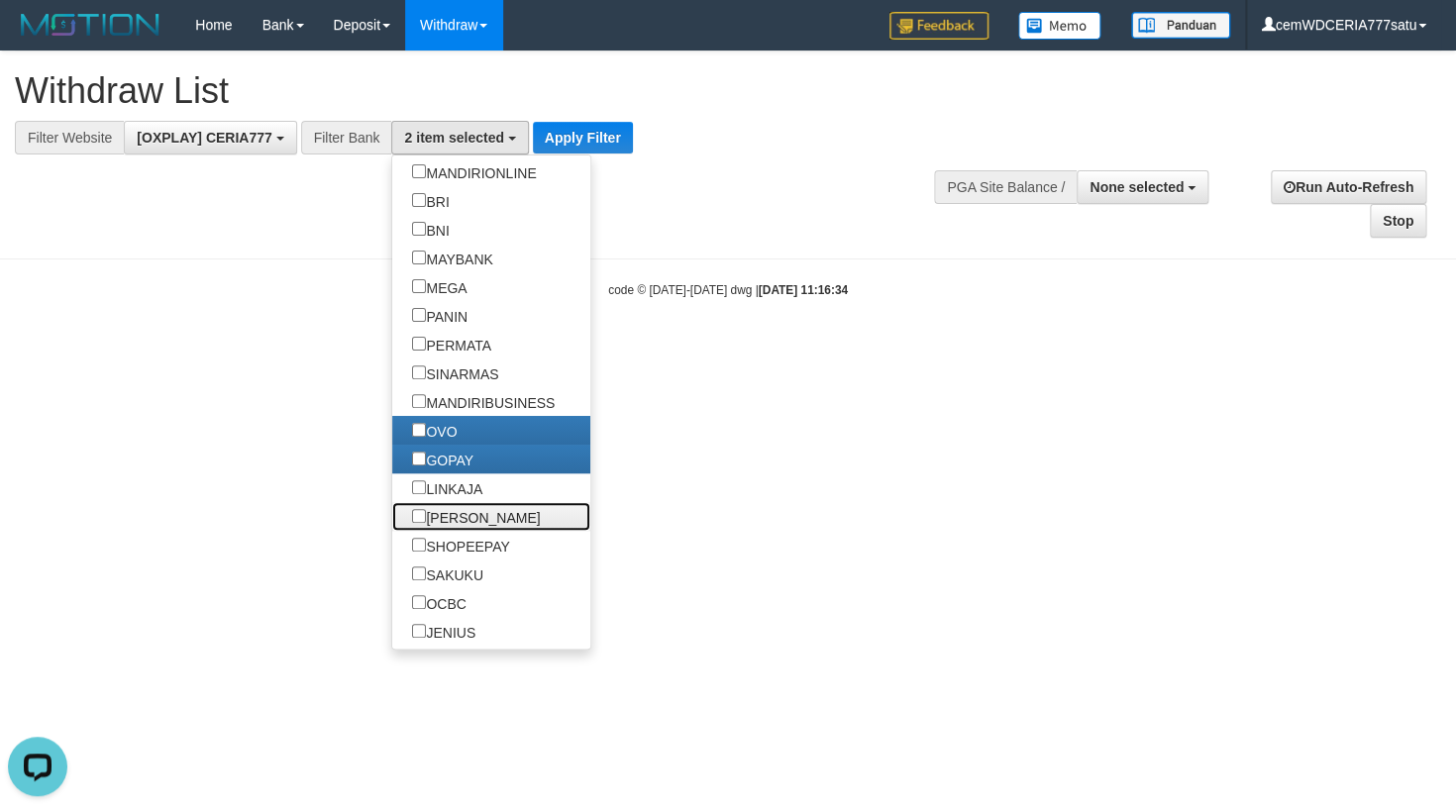 drag, startPoint x: 359, startPoint y: 521, endPoint x: 577, endPoint y: 292, distance: 316.17242 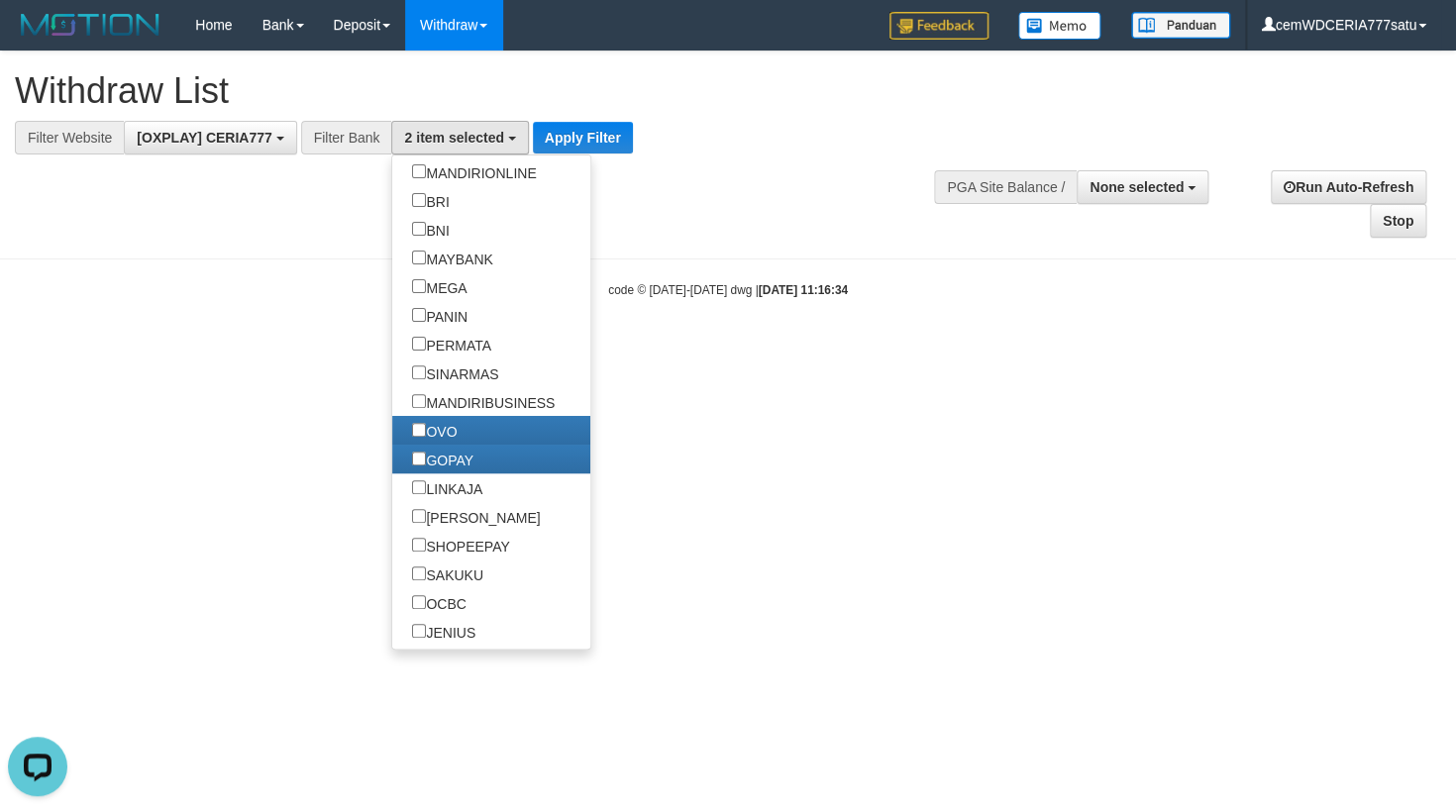 scroll, scrollTop: 325, scrollLeft: 0, axis: vertical 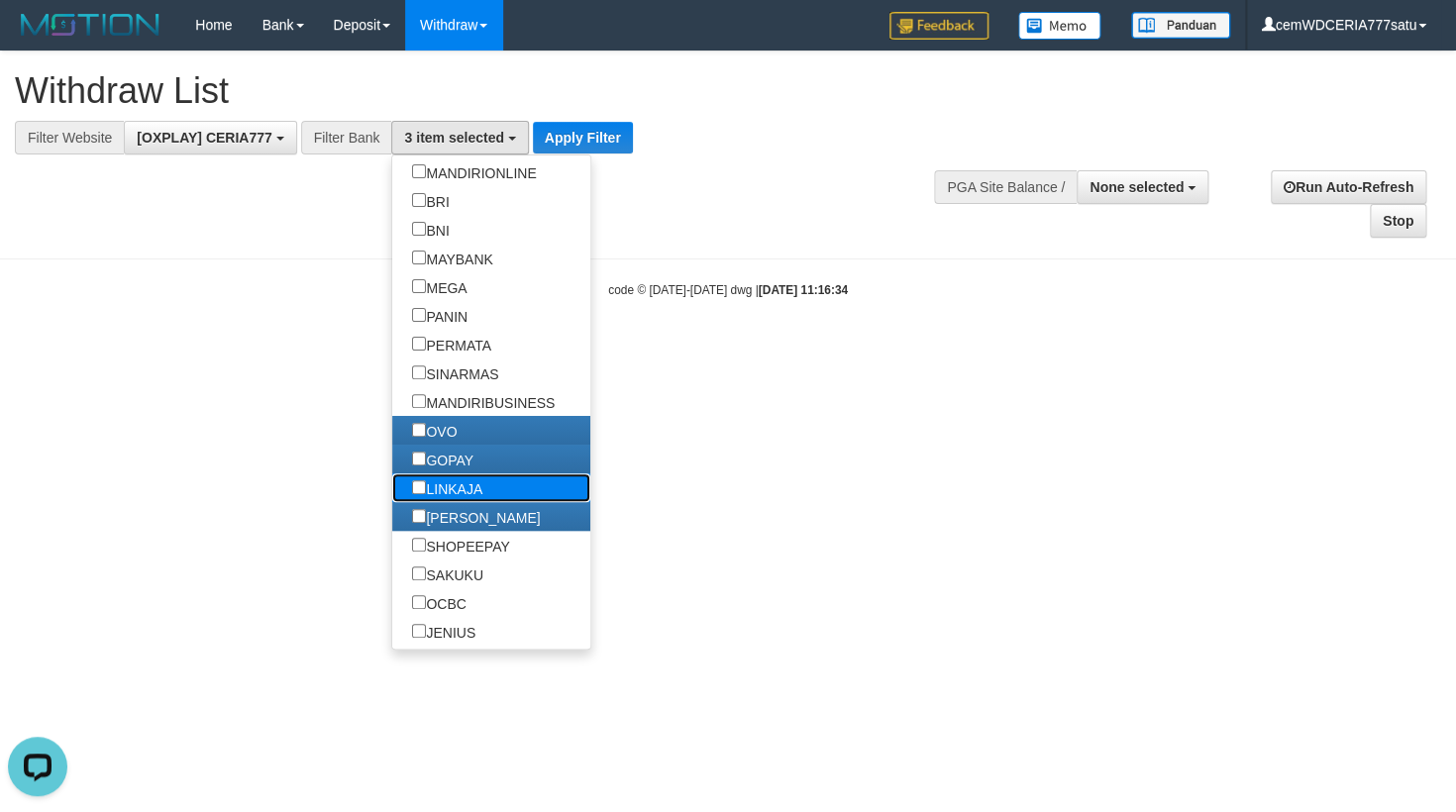 click on "LINKAJA" at bounding box center [447, 487] 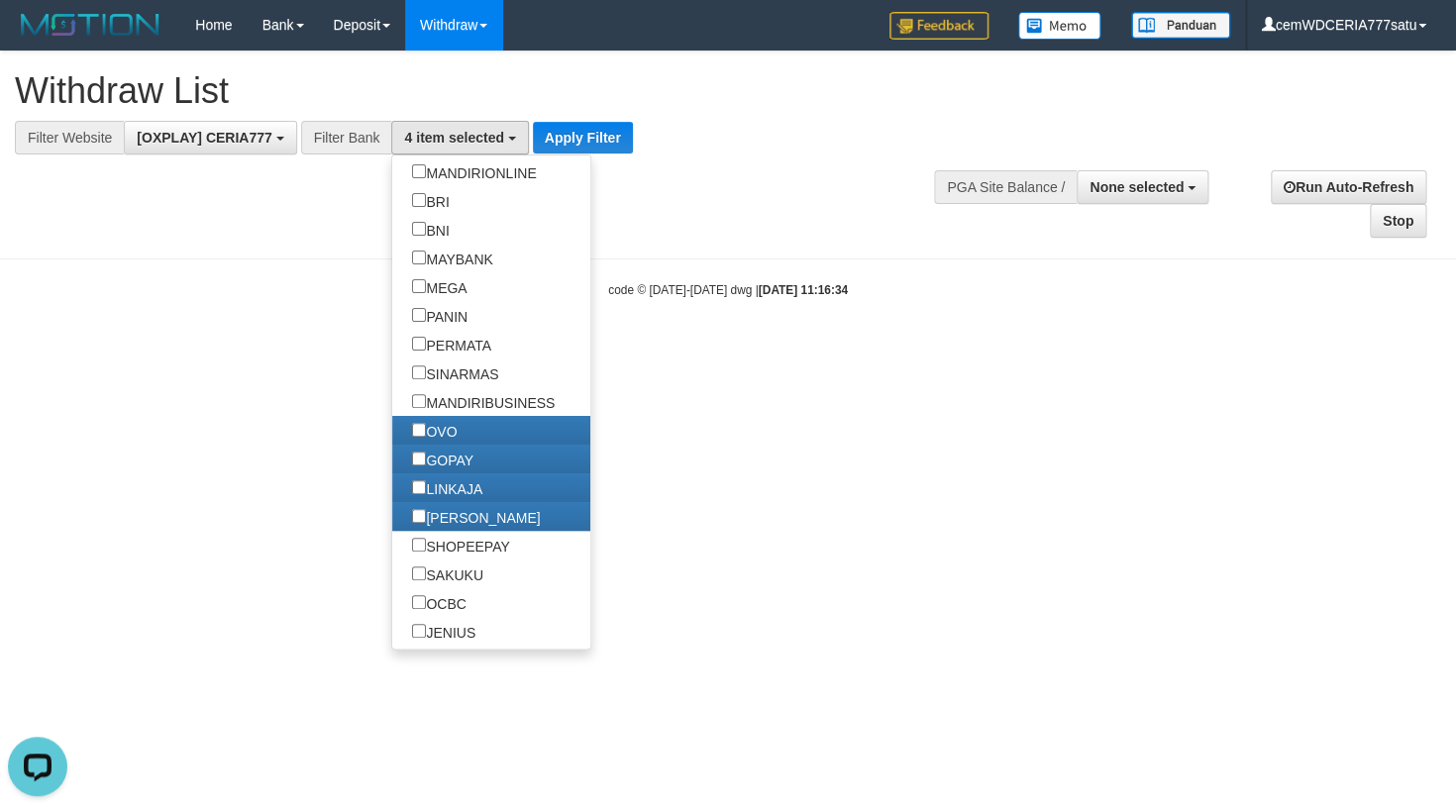 scroll, scrollTop: 324, scrollLeft: 0, axis: vertical 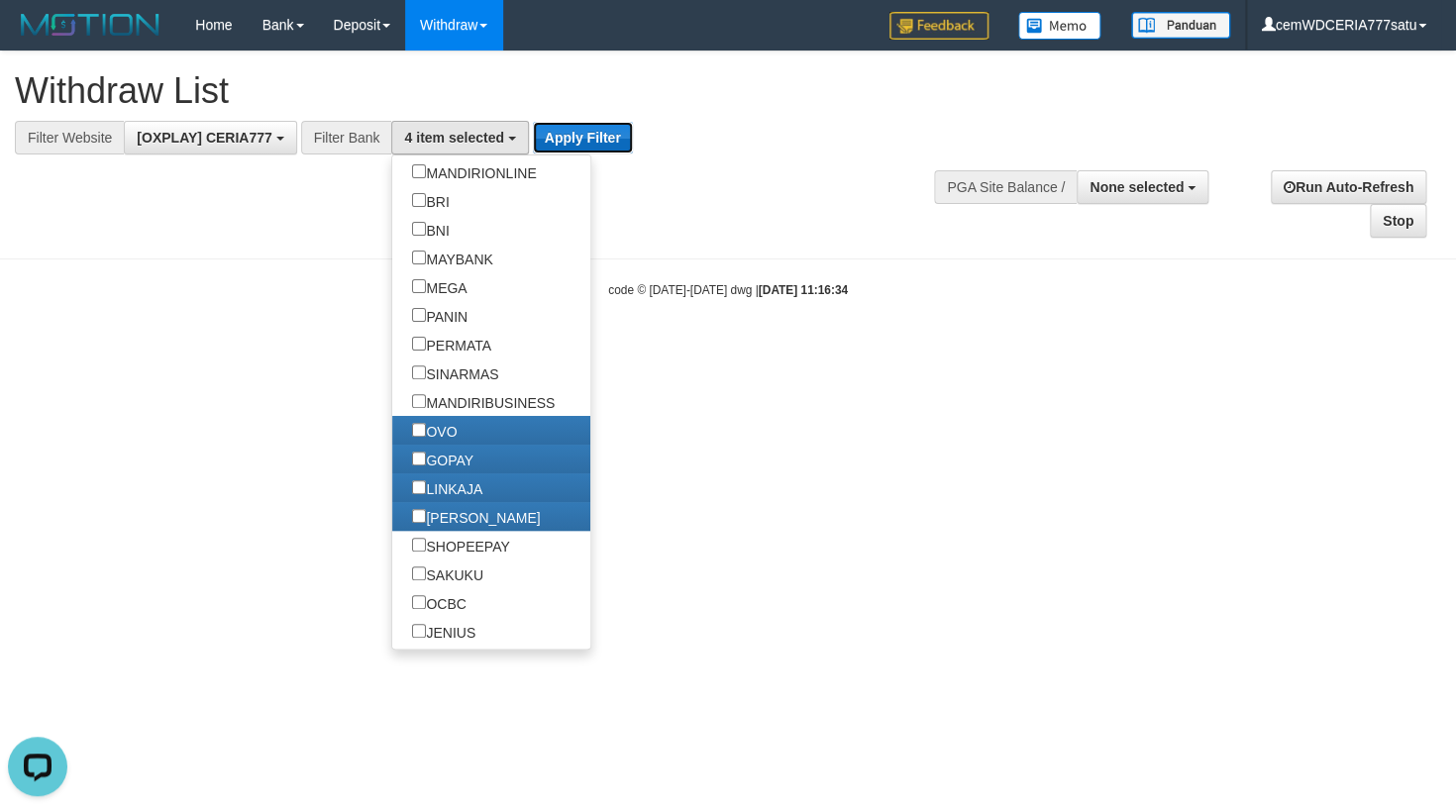 click on "Apply Filter" at bounding box center (582, 138) 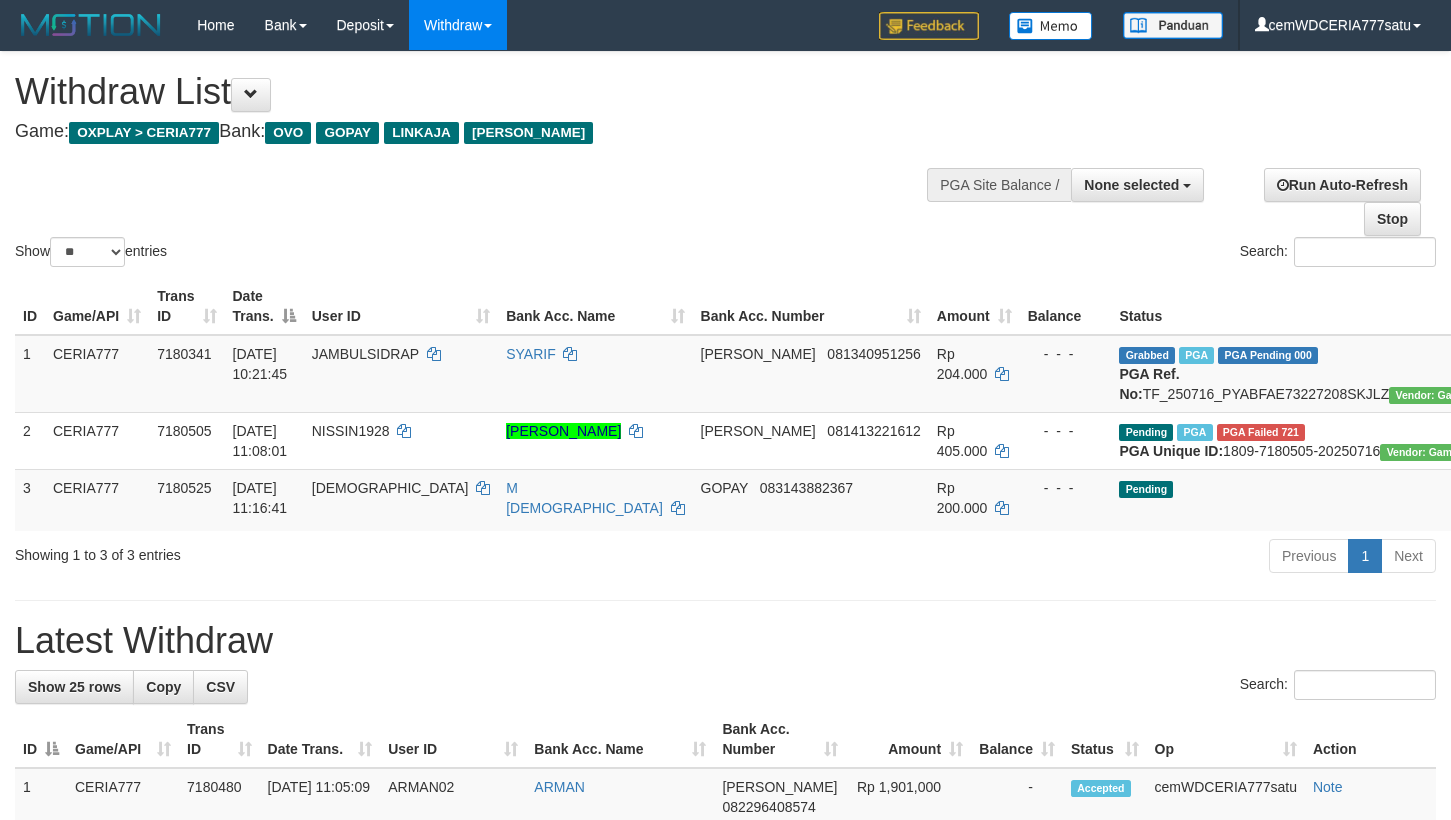 select 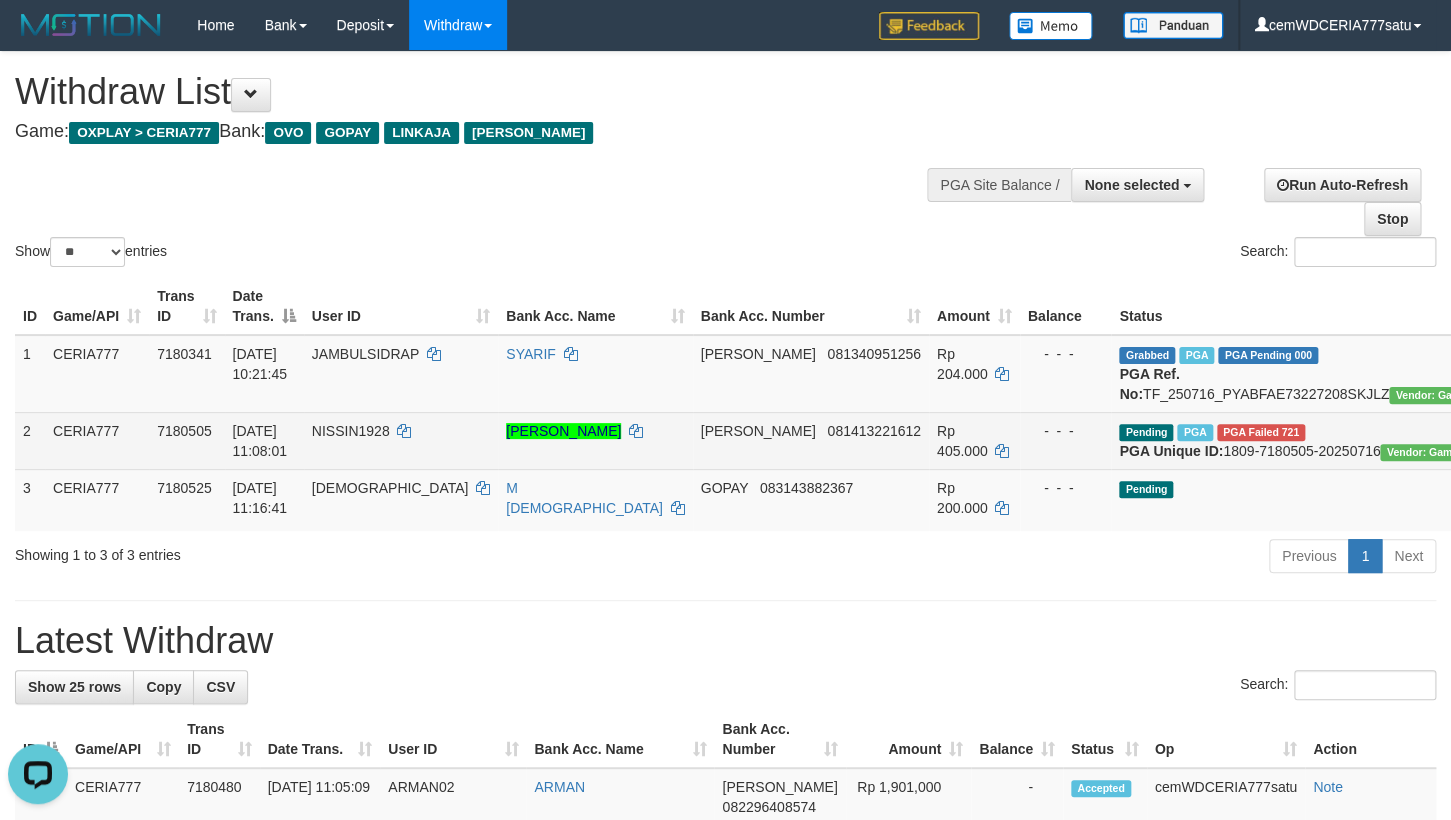 scroll, scrollTop: 0, scrollLeft: 0, axis: both 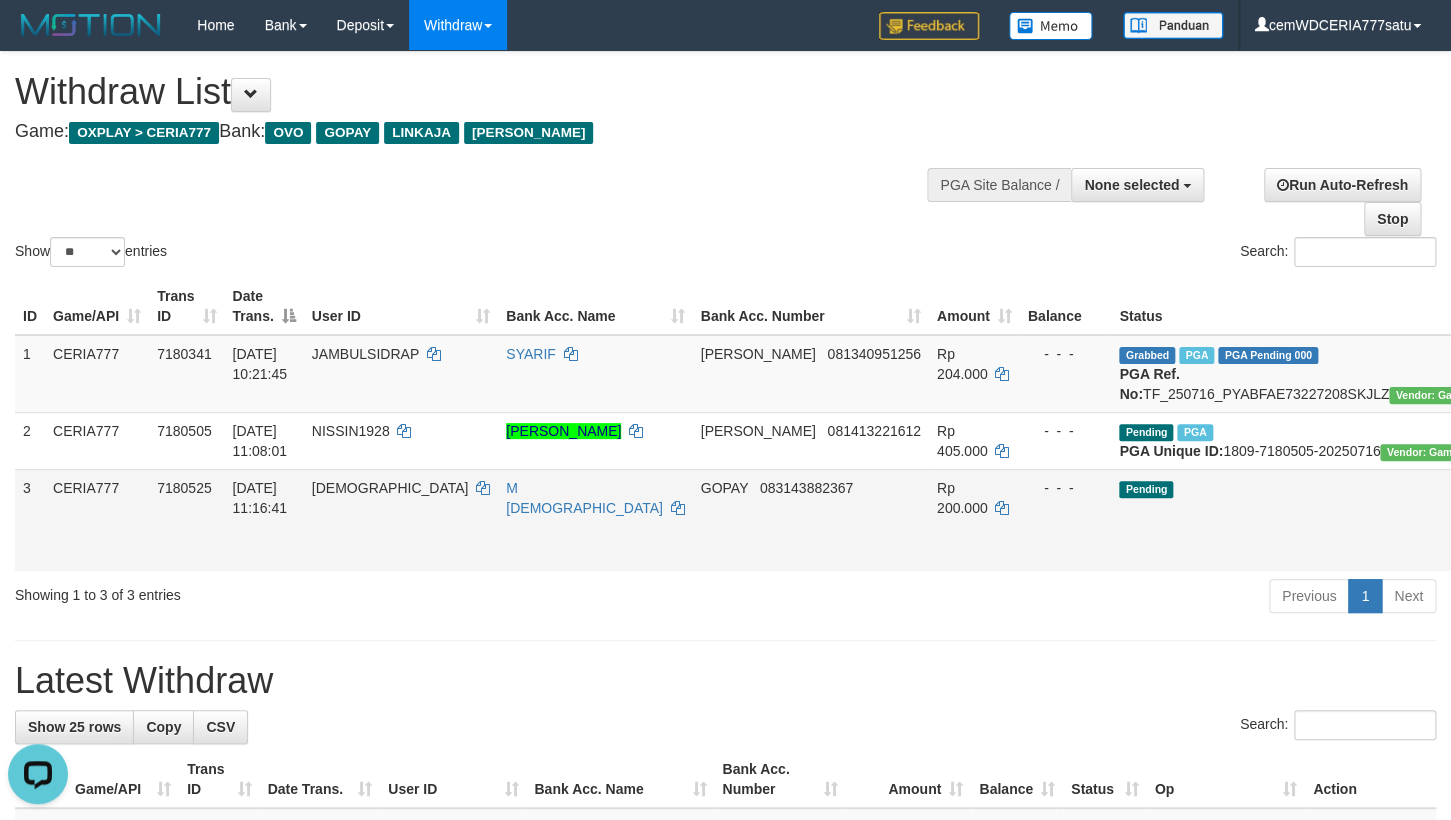click on "Send PGA" at bounding box center (1606, 543) 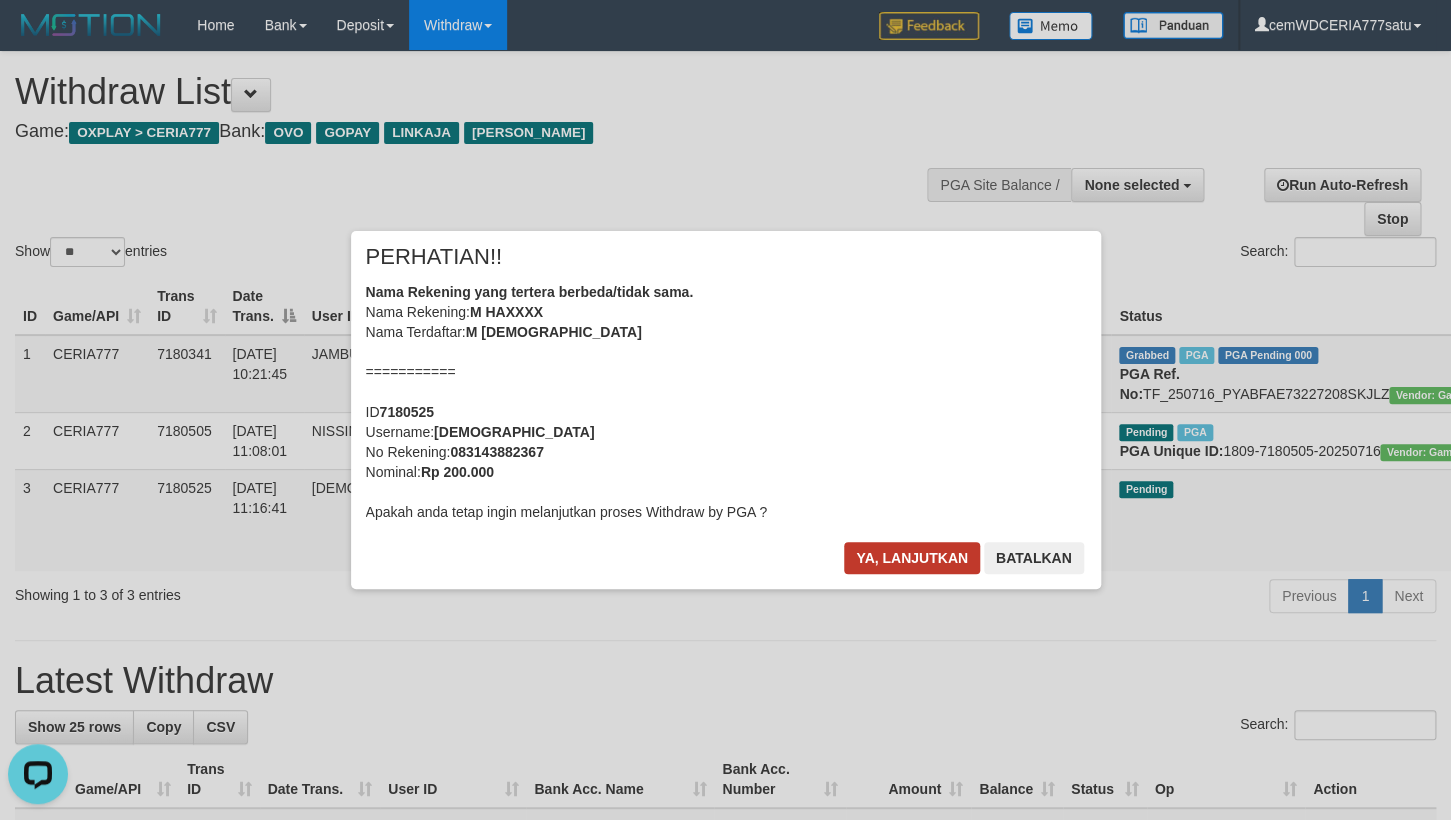 drag, startPoint x: 498, startPoint y: 348, endPoint x: 929, endPoint y: 558, distance: 479.4382 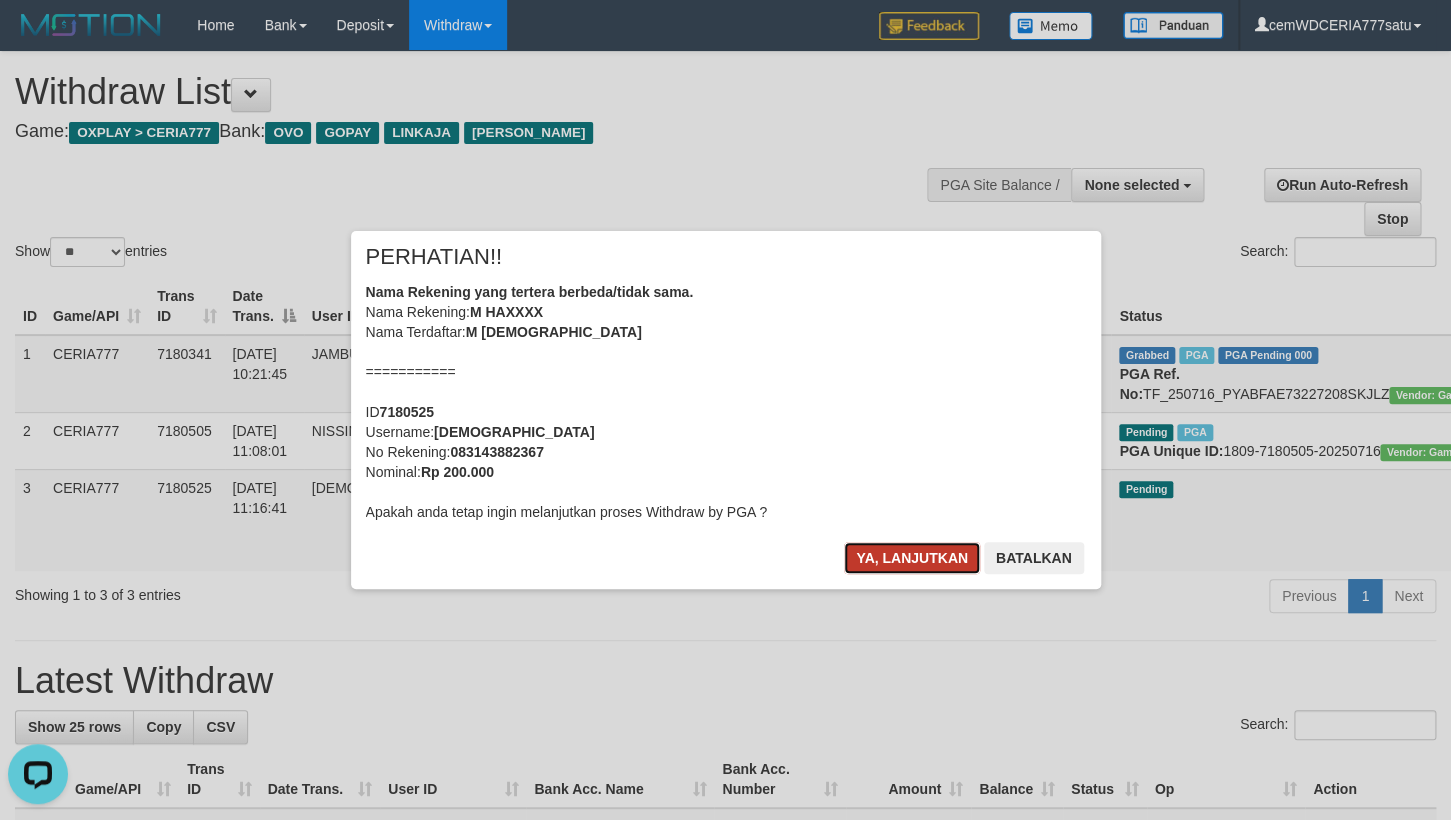 click on "Ya, lanjutkan" at bounding box center (912, 558) 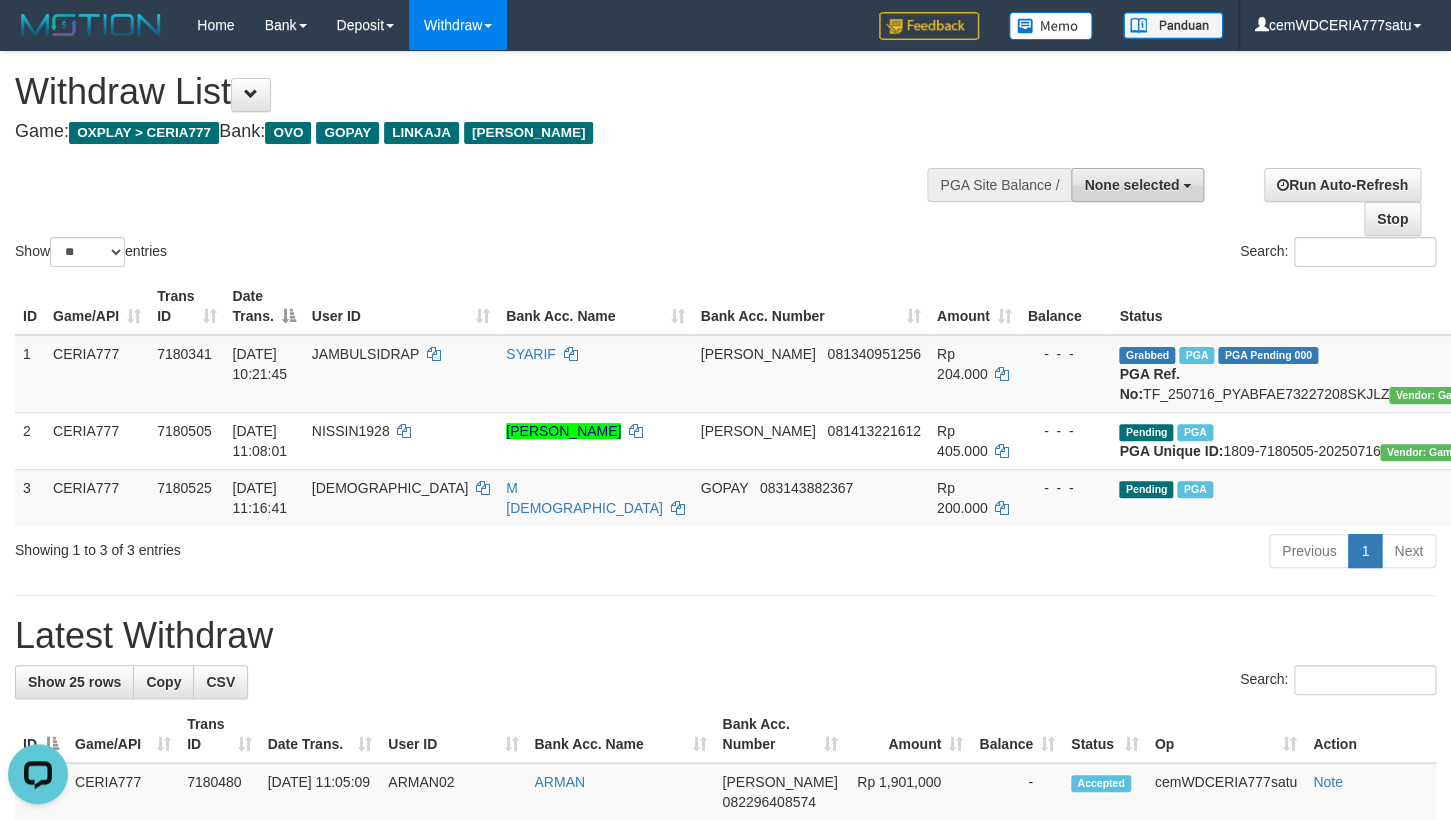 click on "None selected" at bounding box center [1131, 185] 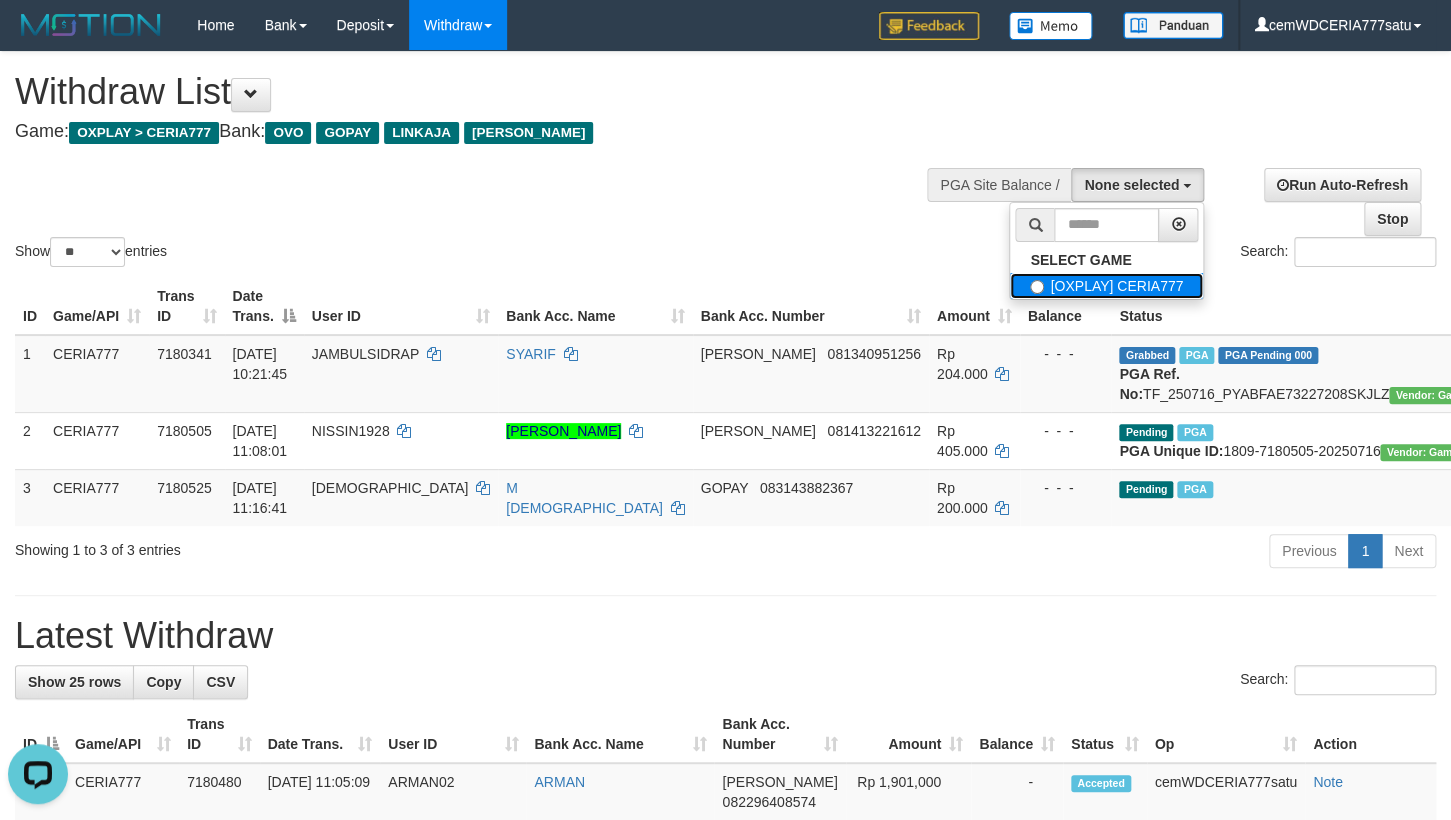 click on "[OXPLAY] CERIA777" at bounding box center (1106, 286) 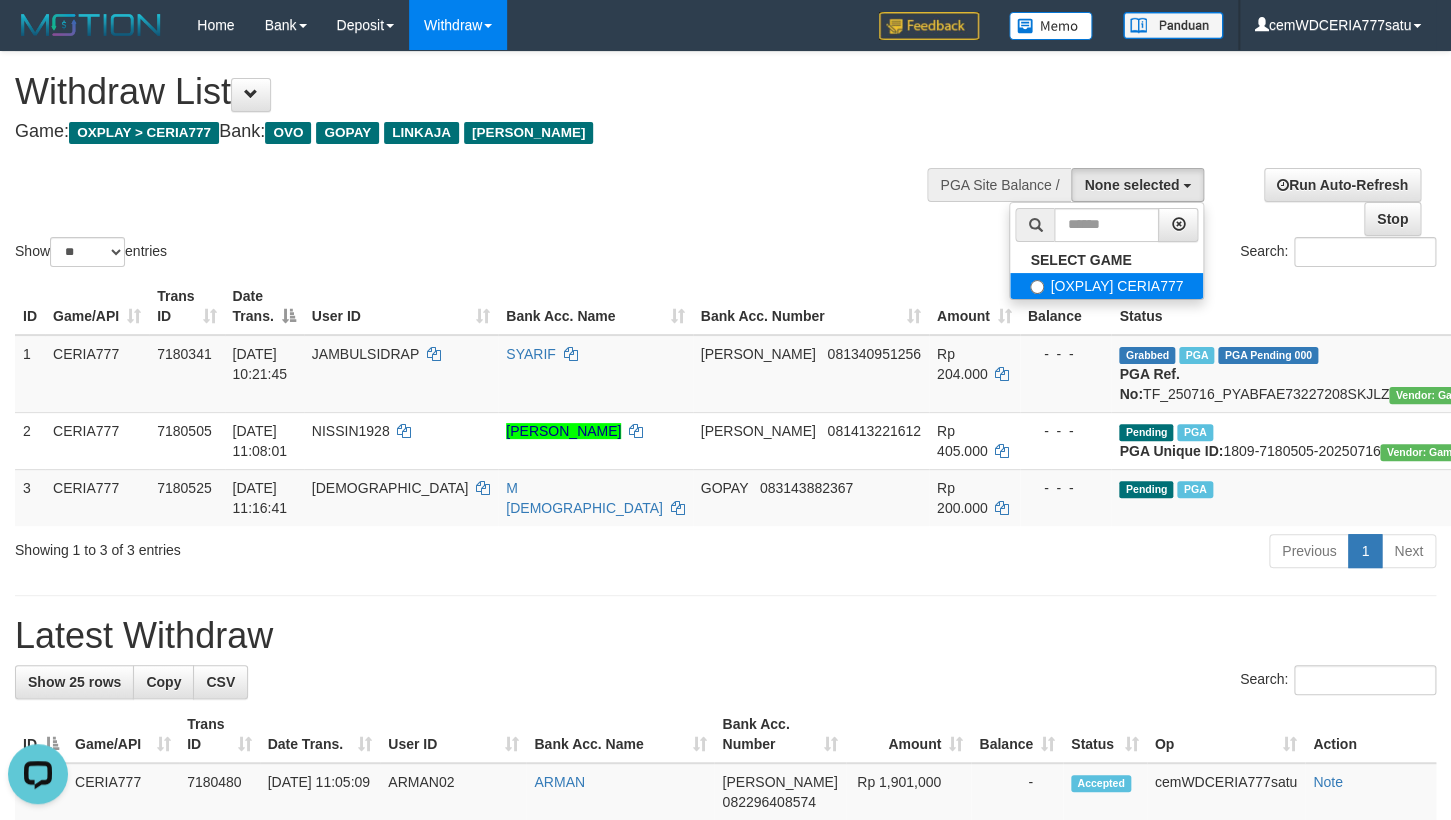 select on "****" 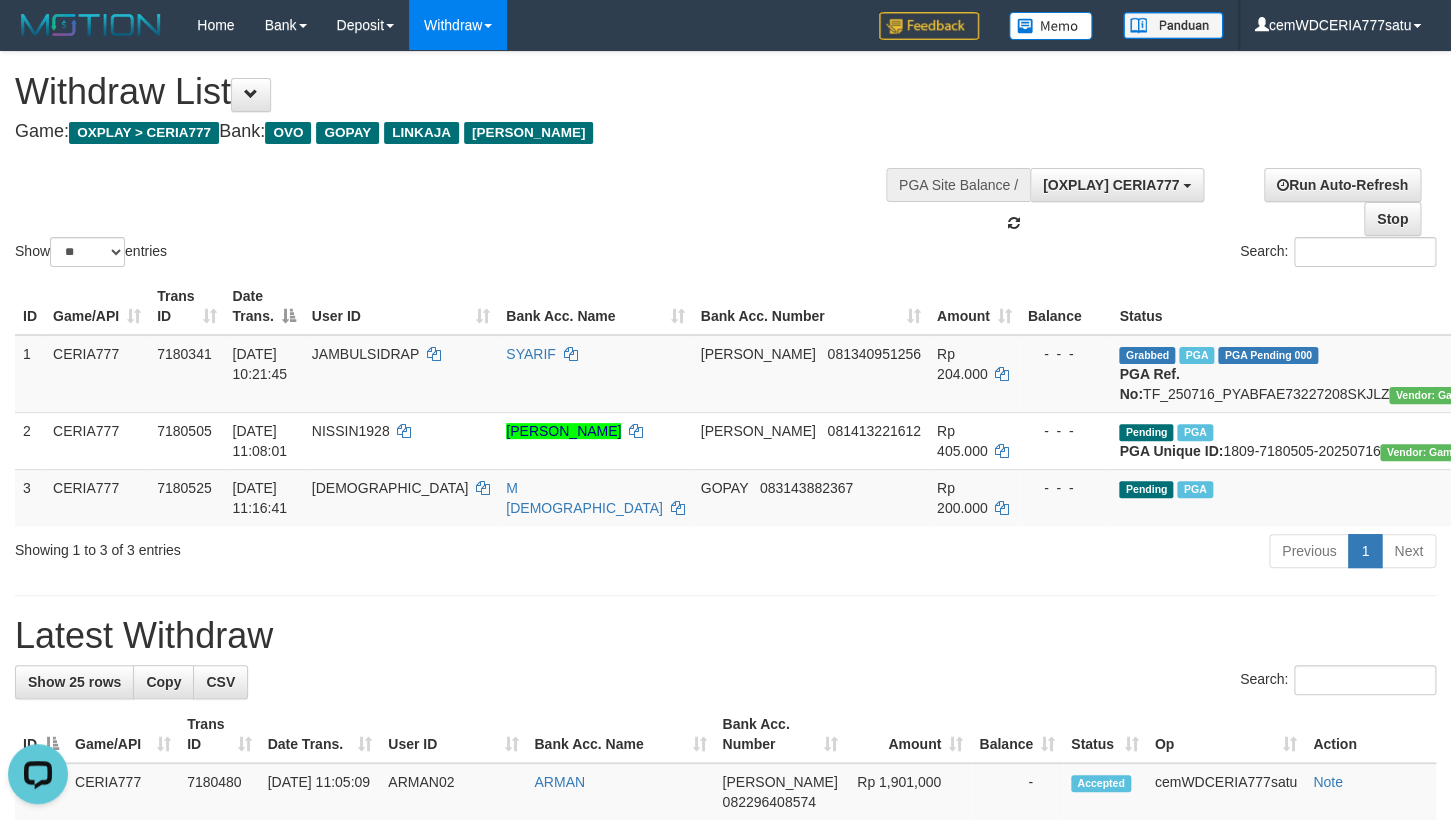 scroll, scrollTop: 17, scrollLeft: 0, axis: vertical 